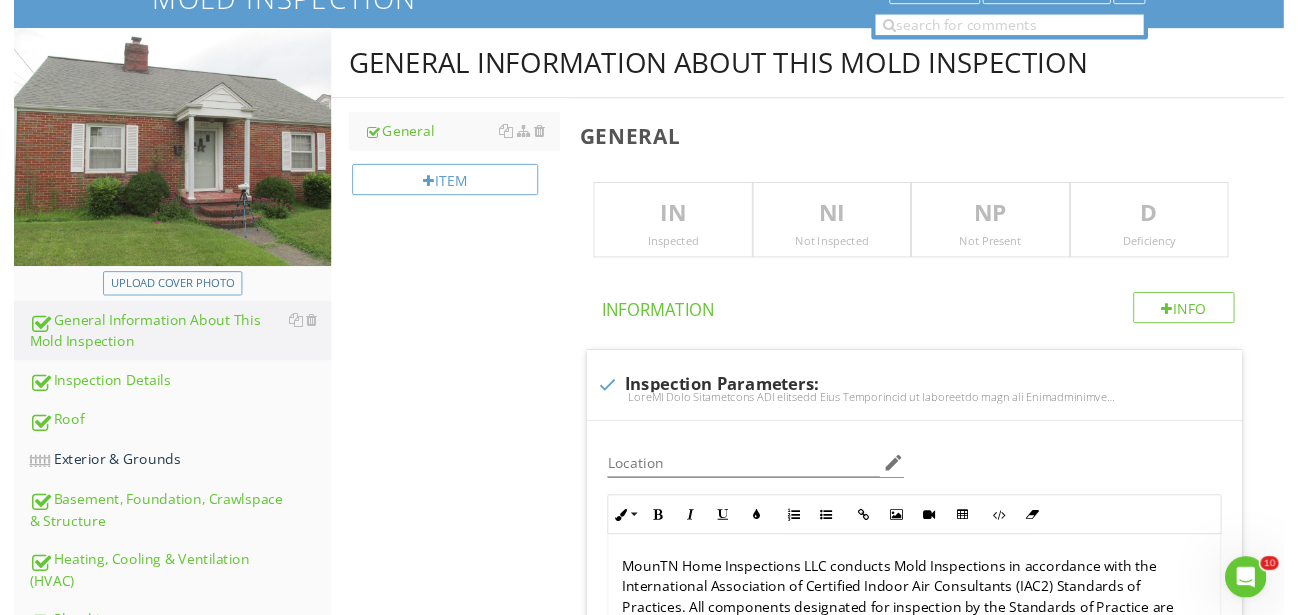 scroll, scrollTop: 0, scrollLeft: 0, axis: both 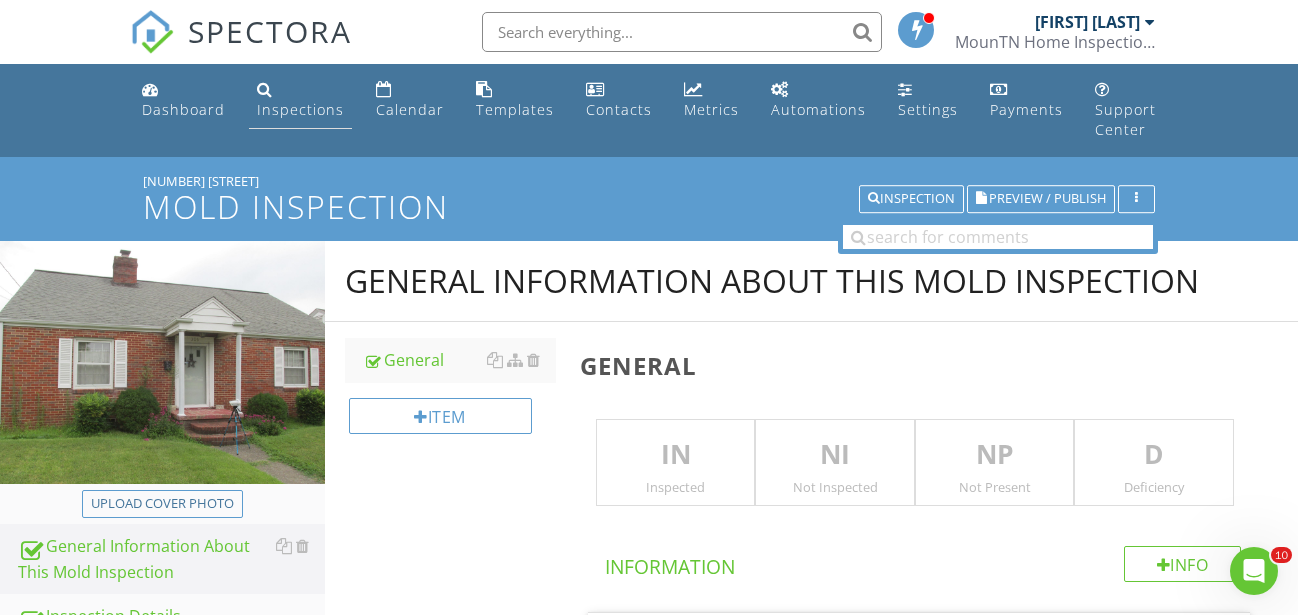 click on "Inspections" at bounding box center (300, 100) 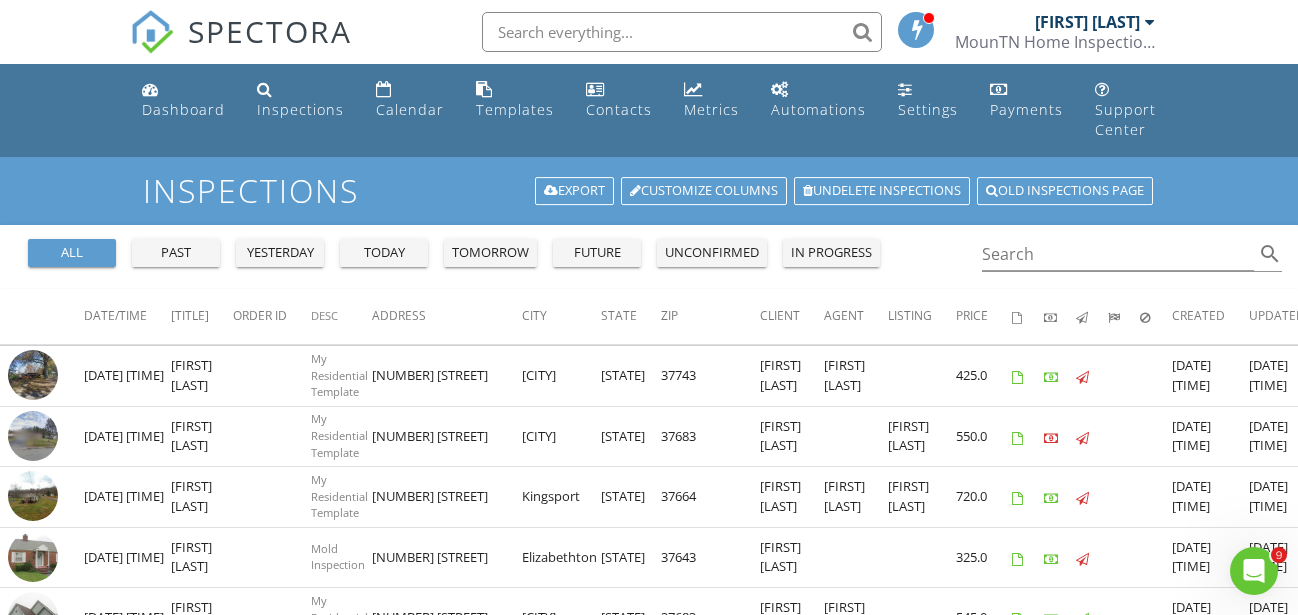 scroll, scrollTop: 0, scrollLeft: 0, axis: both 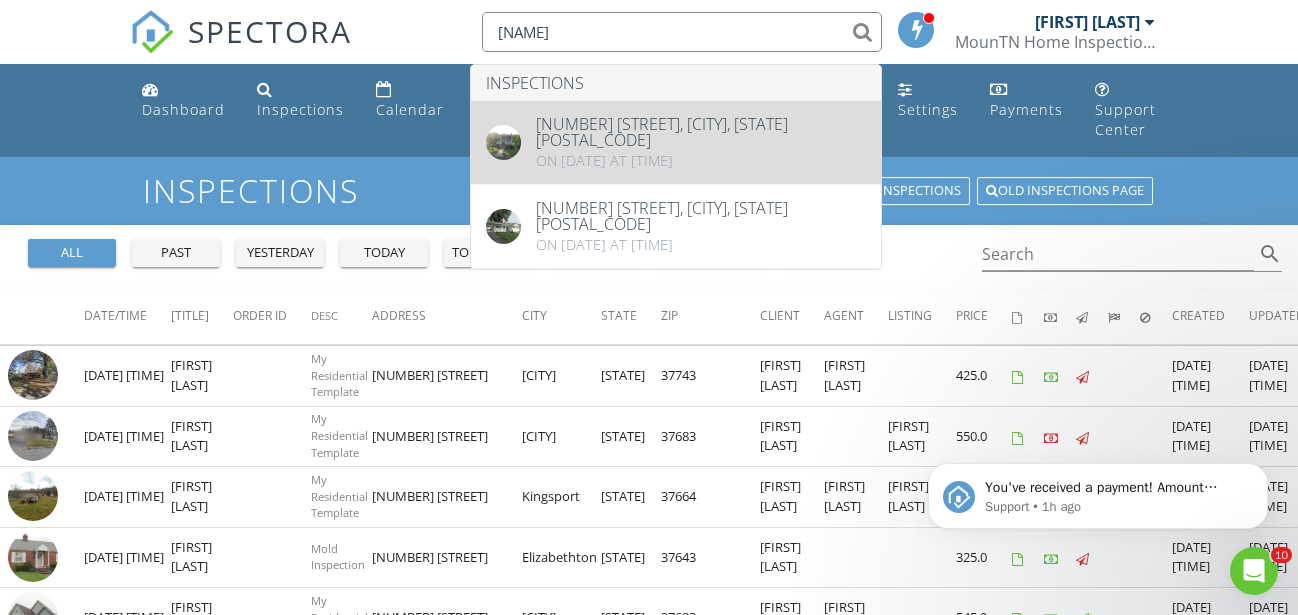 type on "mcnabb" 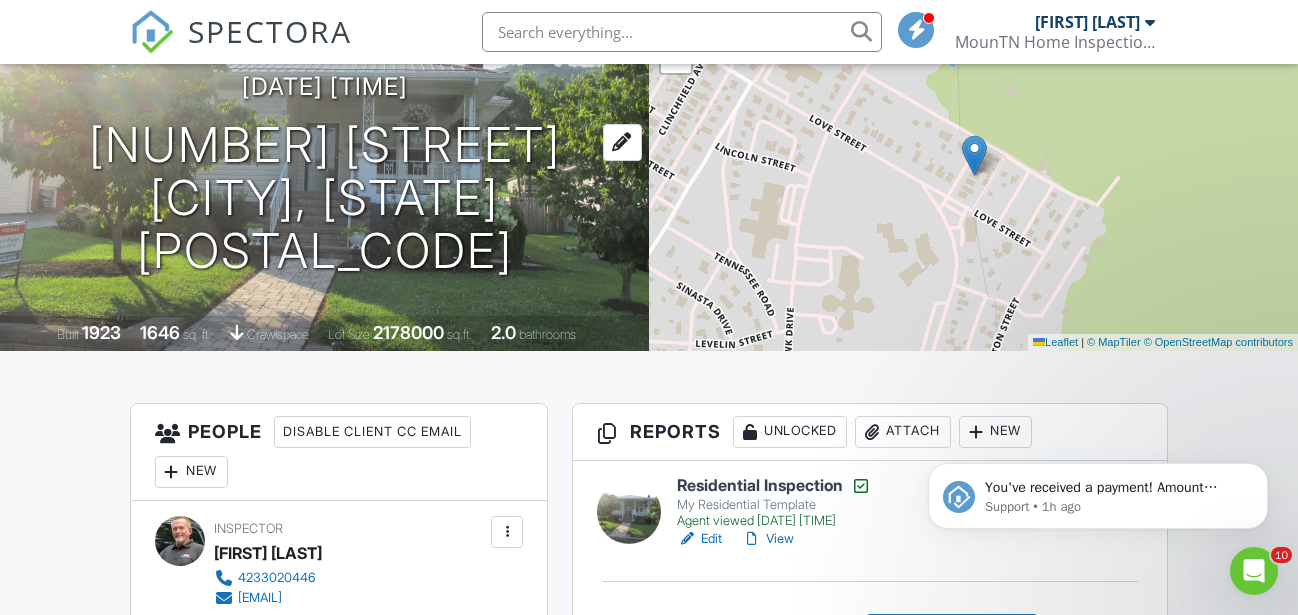 scroll, scrollTop: 102, scrollLeft: 0, axis: vertical 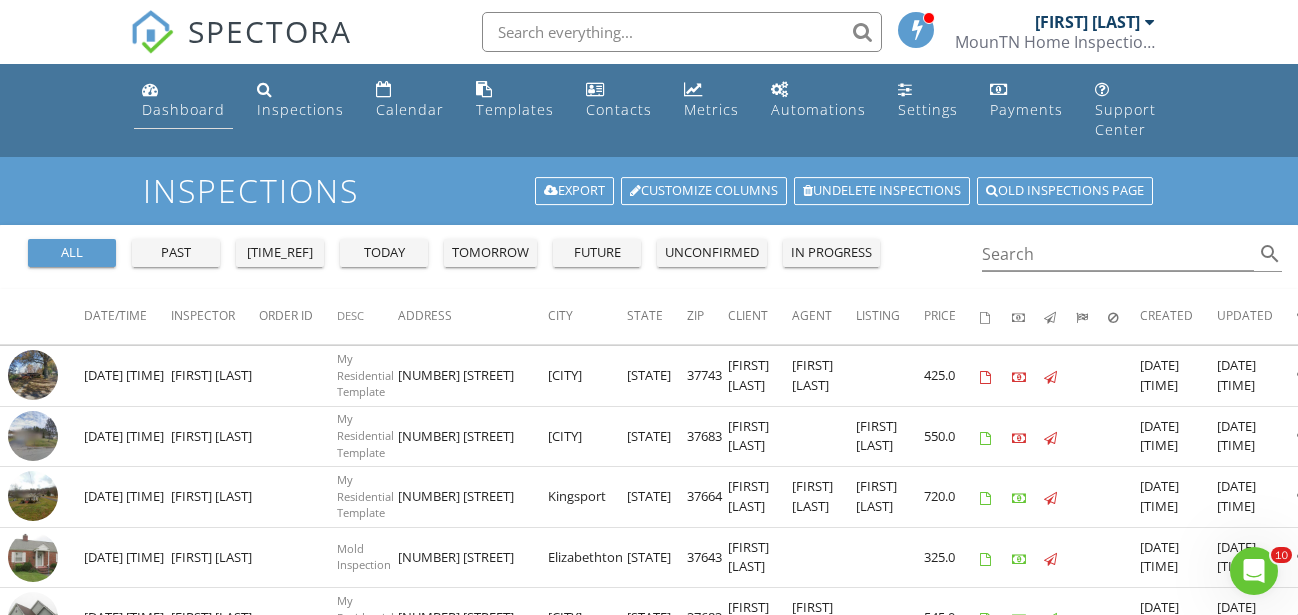 click on "Dashboard" at bounding box center (183, 109) 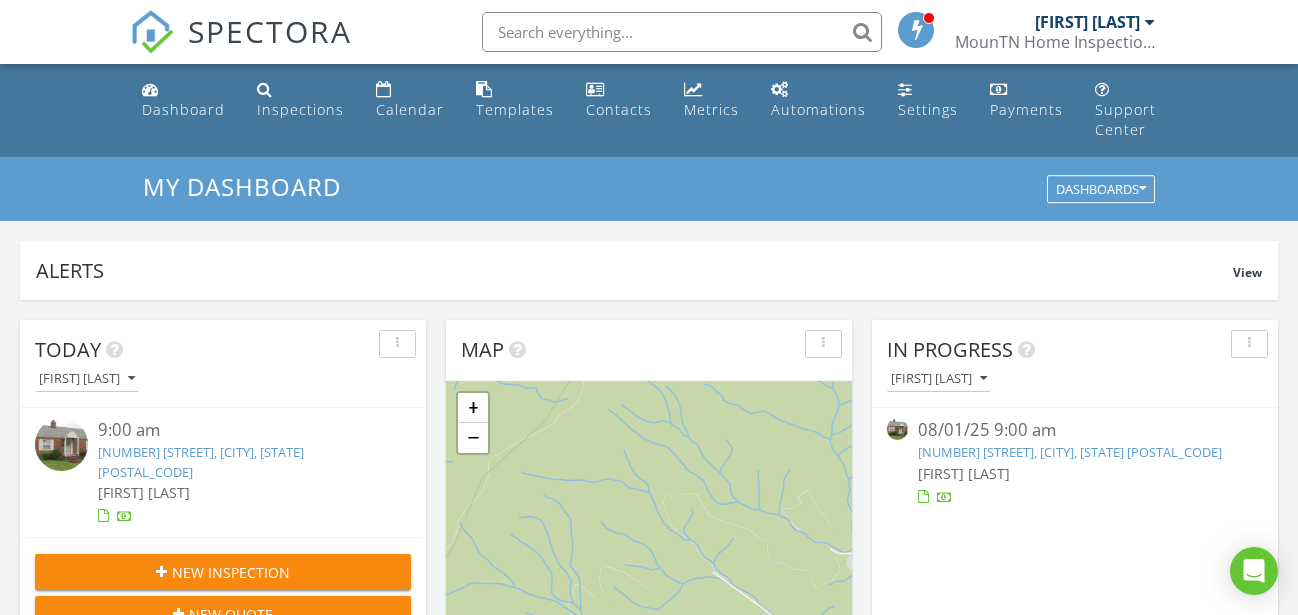 scroll, scrollTop: 306, scrollLeft: 0, axis: vertical 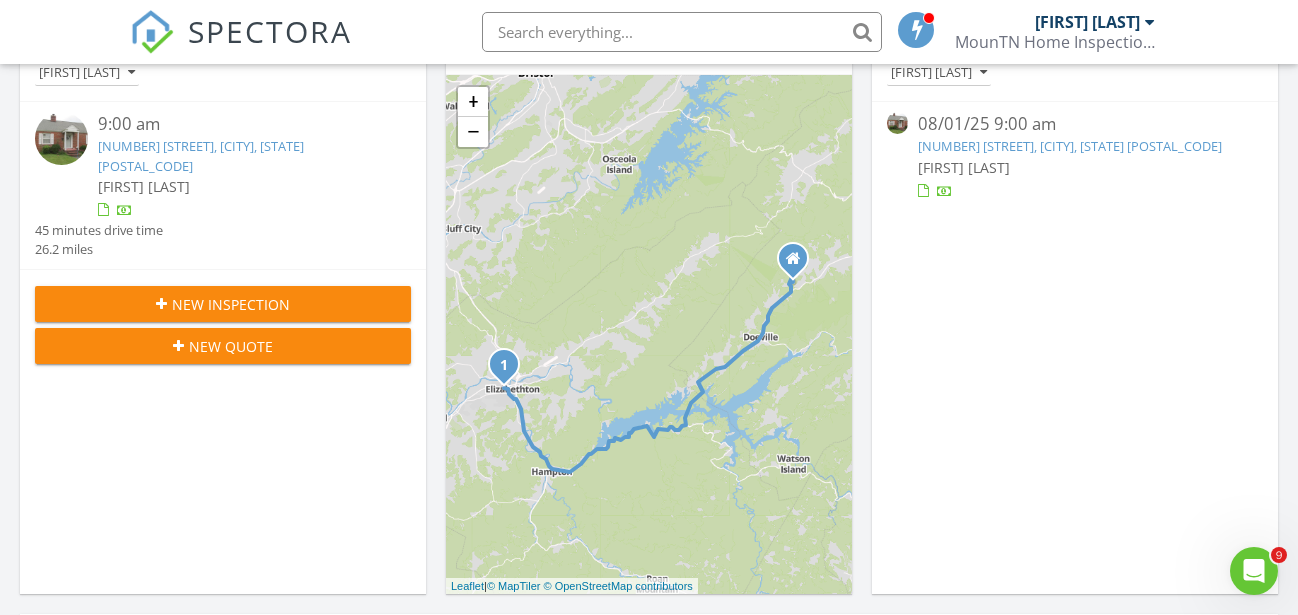 click on "New Inspection" at bounding box center (223, 304) 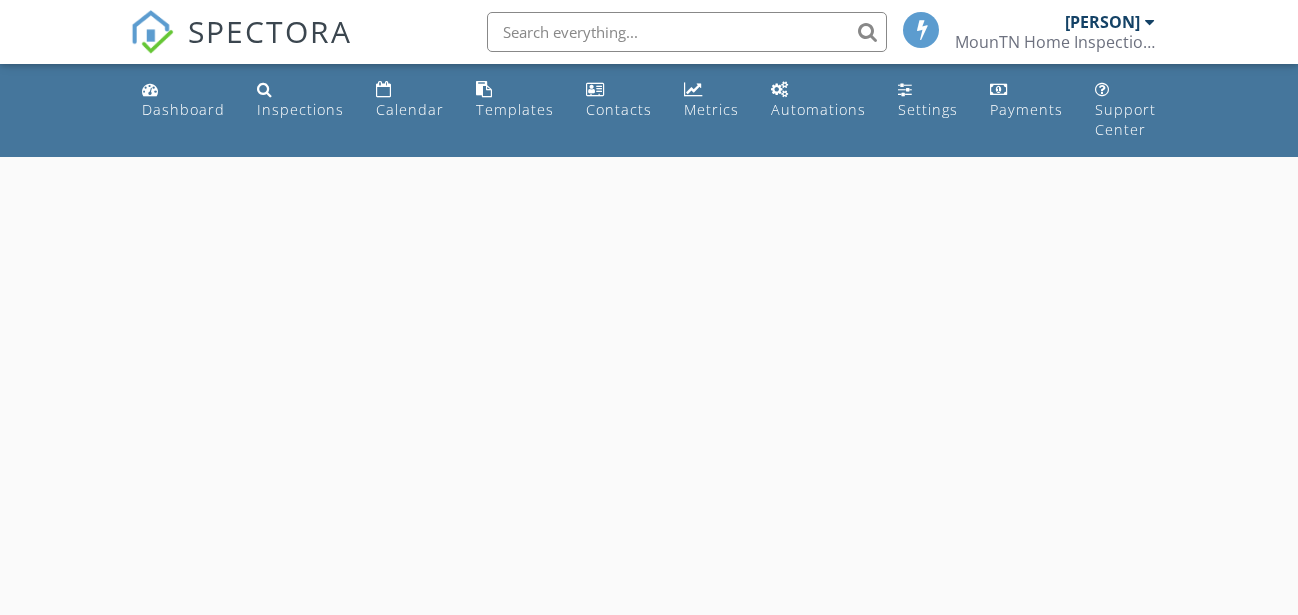 scroll, scrollTop: 0, scrollLeft: 0, axis: both 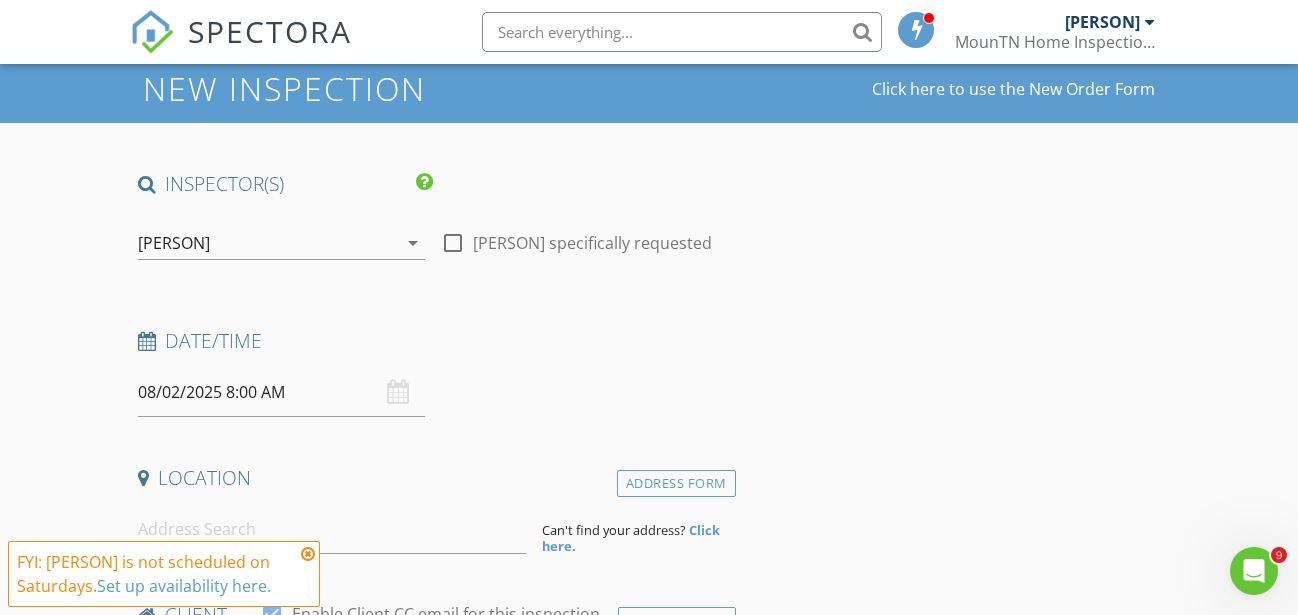 click on "08/02/2025 8:00 AM" at bounding box center (281, 392) 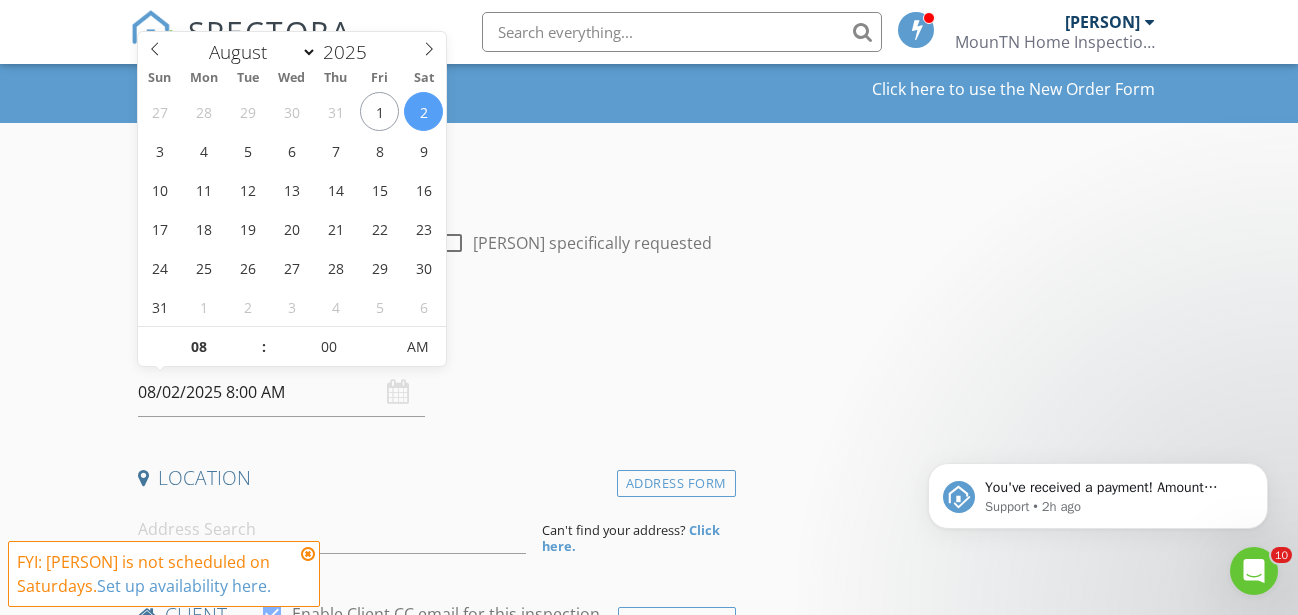scroll, scrollTop: 0, scrollLeft: 0, axis: both 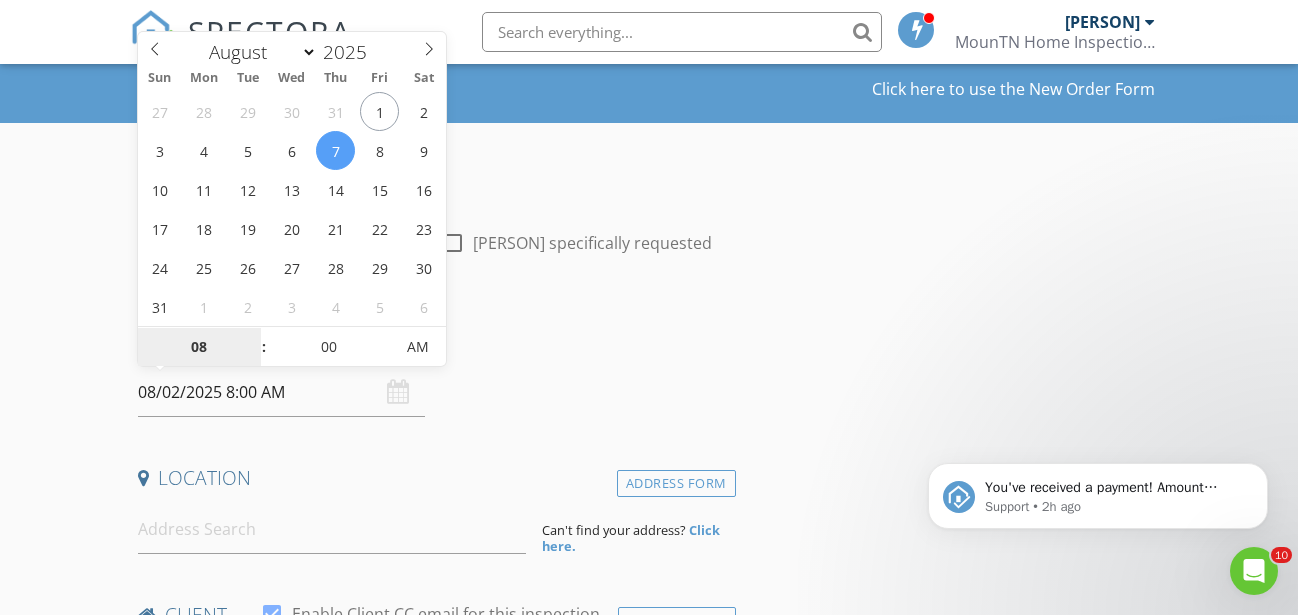 type on "08/07/2025 8:00 AM" 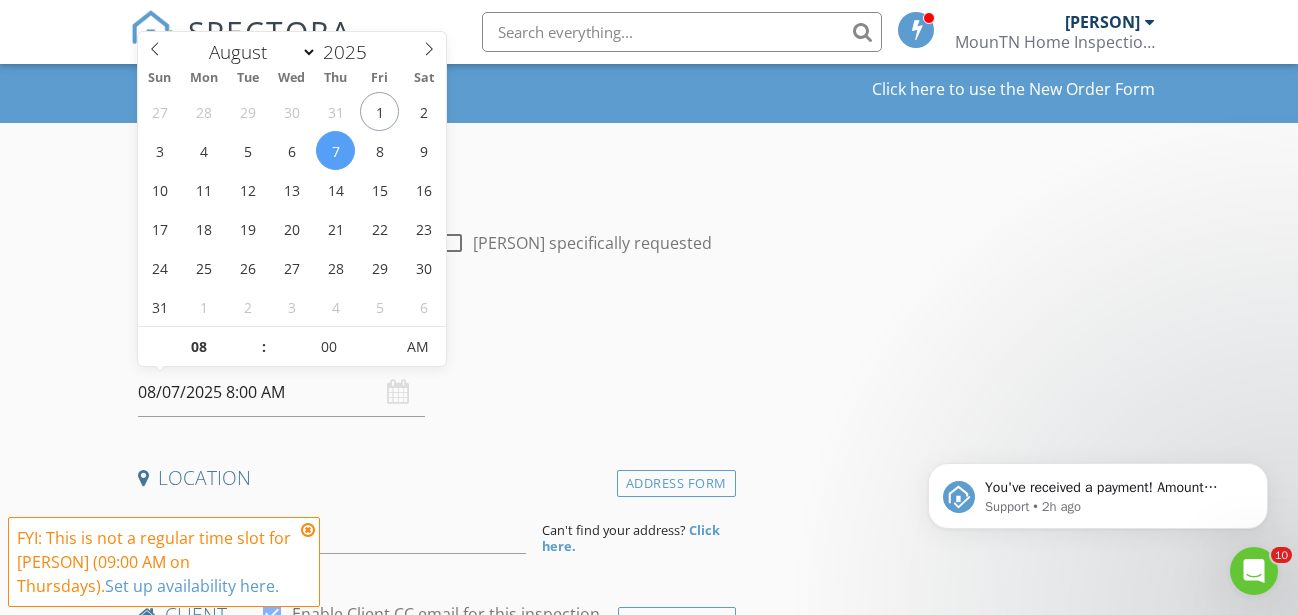 click at bounding box center [308, 530] 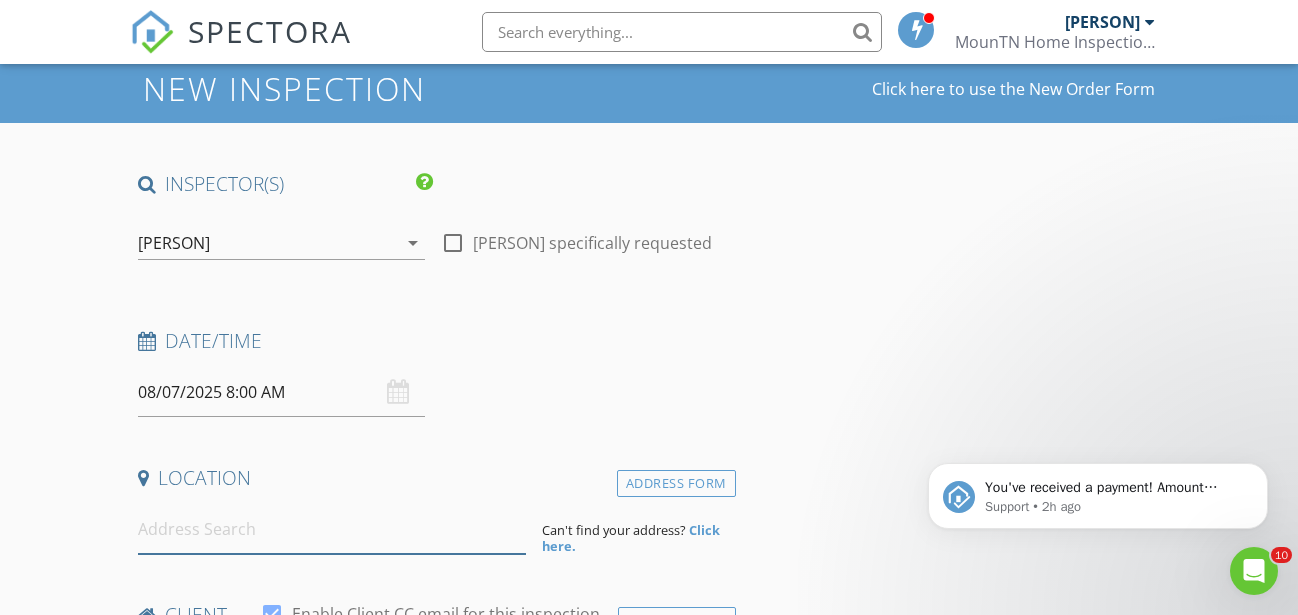 click at bounding box center [332, 529] 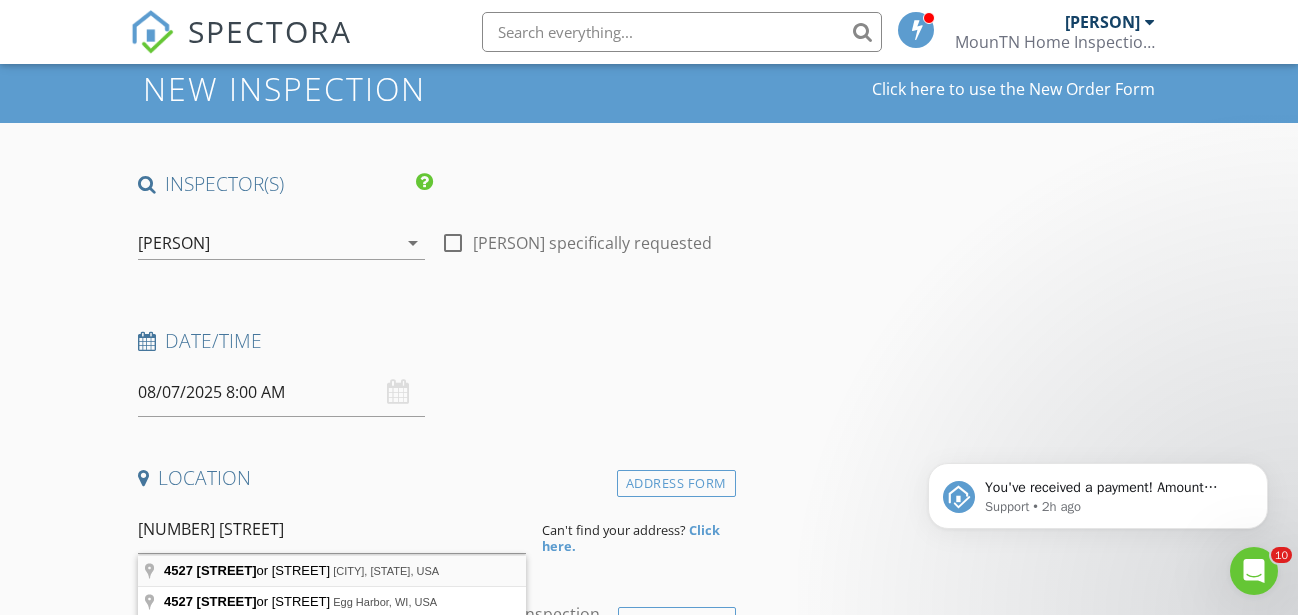 type on "4527 Harbor Drive, Kingsport, TN, USA" 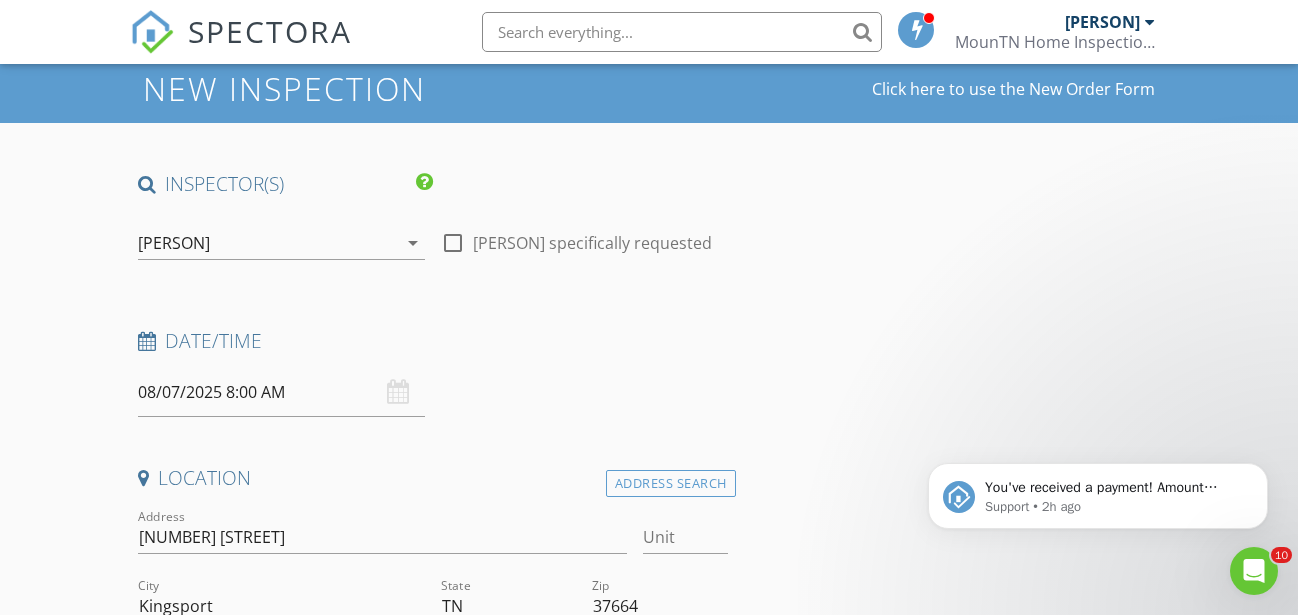click on "08/07/2025 8:00 AM" at bounding box center (281, 392) 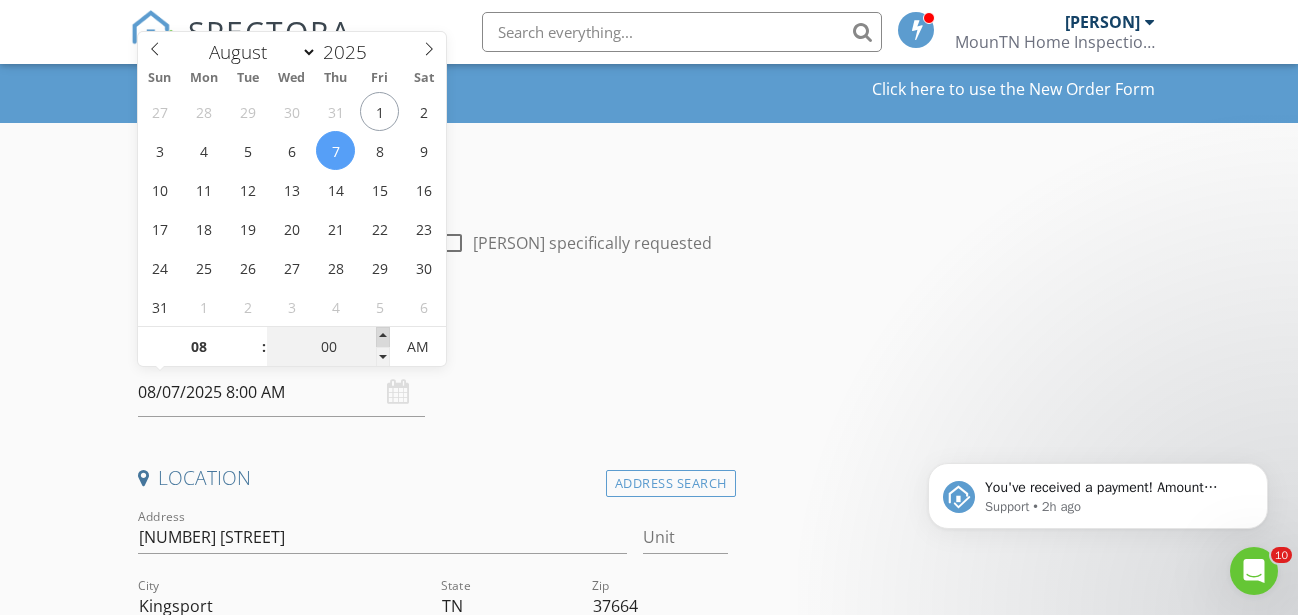 type on "05" 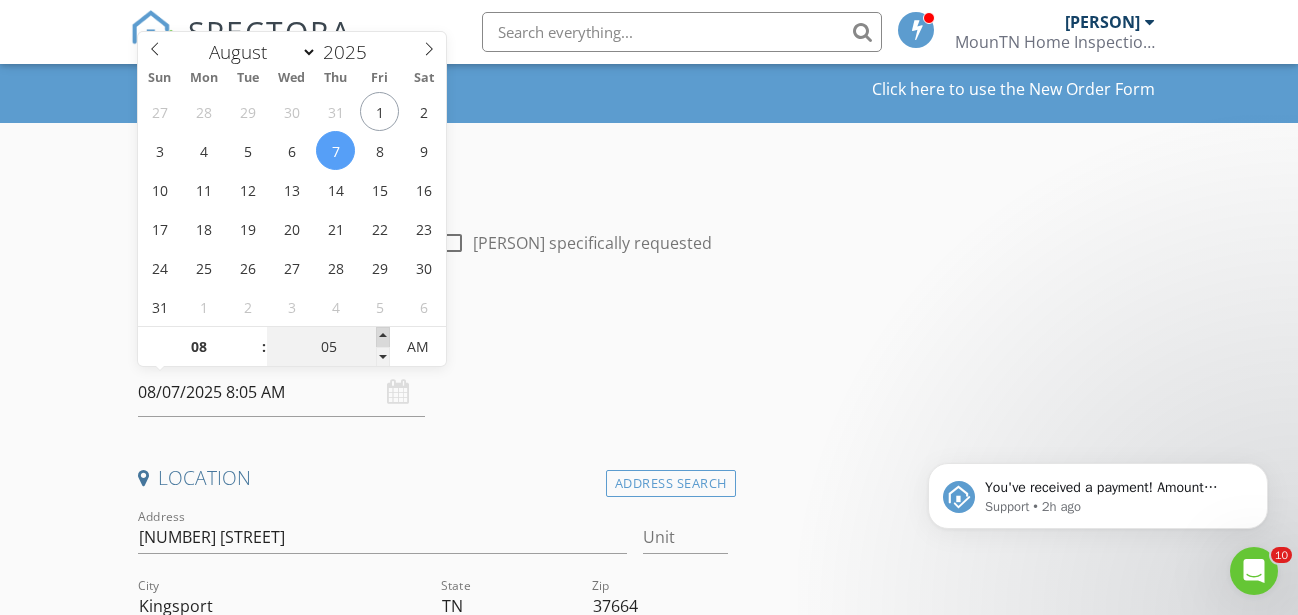 click at bounding box center [383, 337] 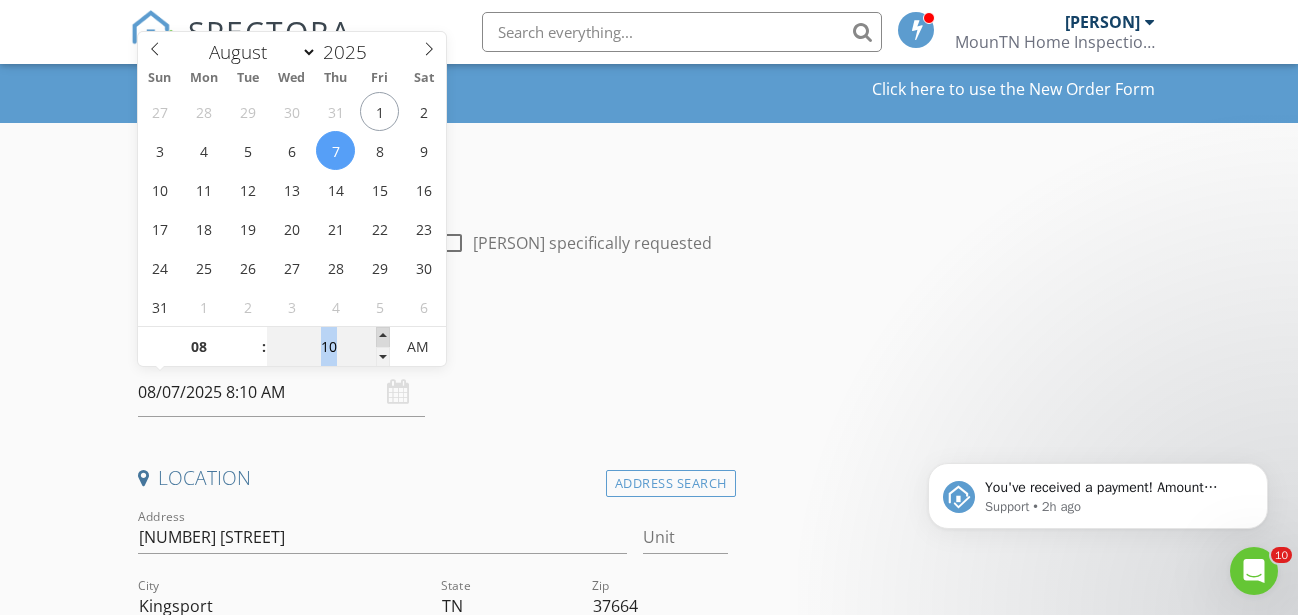 click at bounding box center [383, 337] 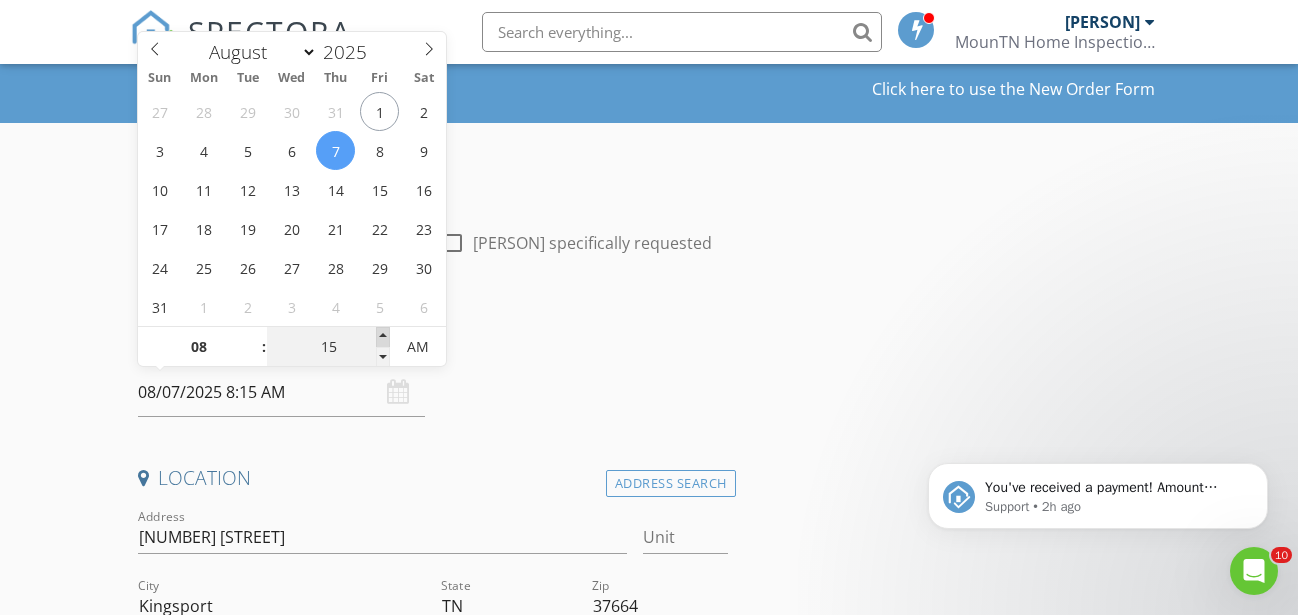 click at bounding box center (383, 337) 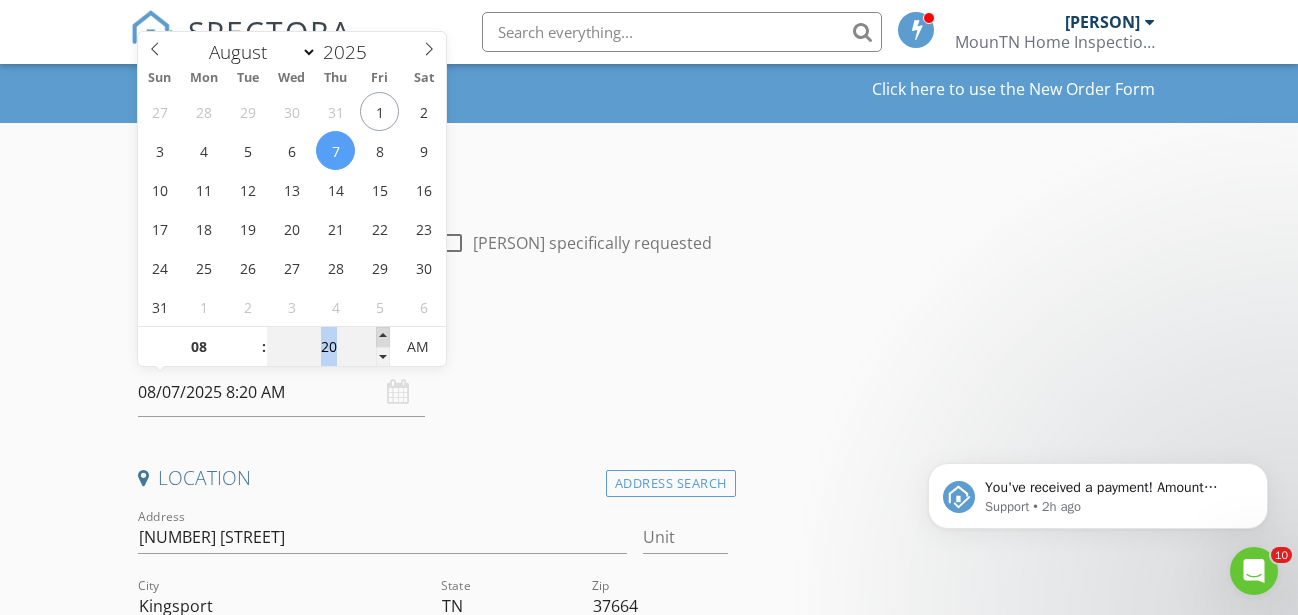 click at bounding box center (383, 337) 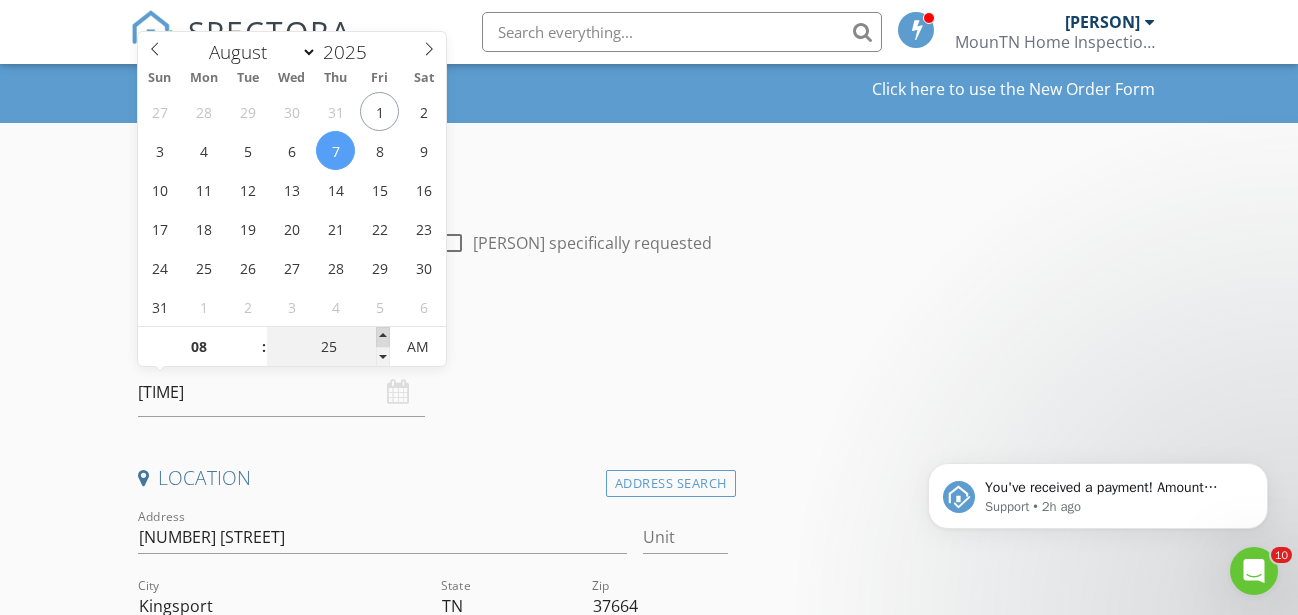 click at bounding box center [383, 337] 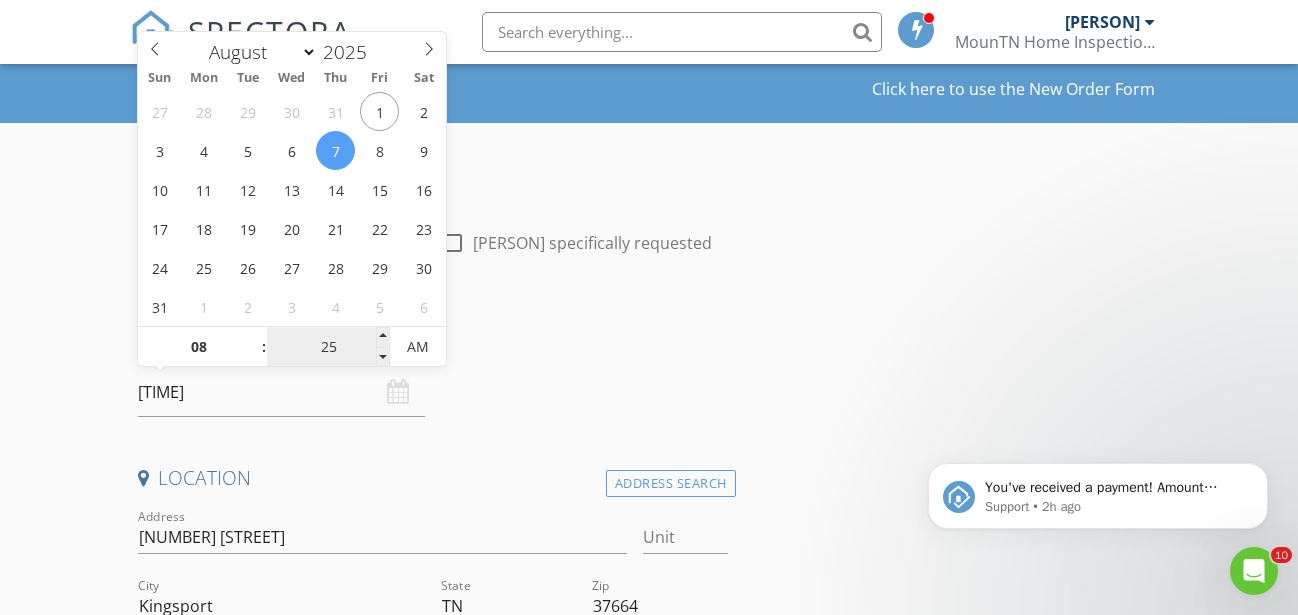 click on "25" at bounding box center [328, 348] 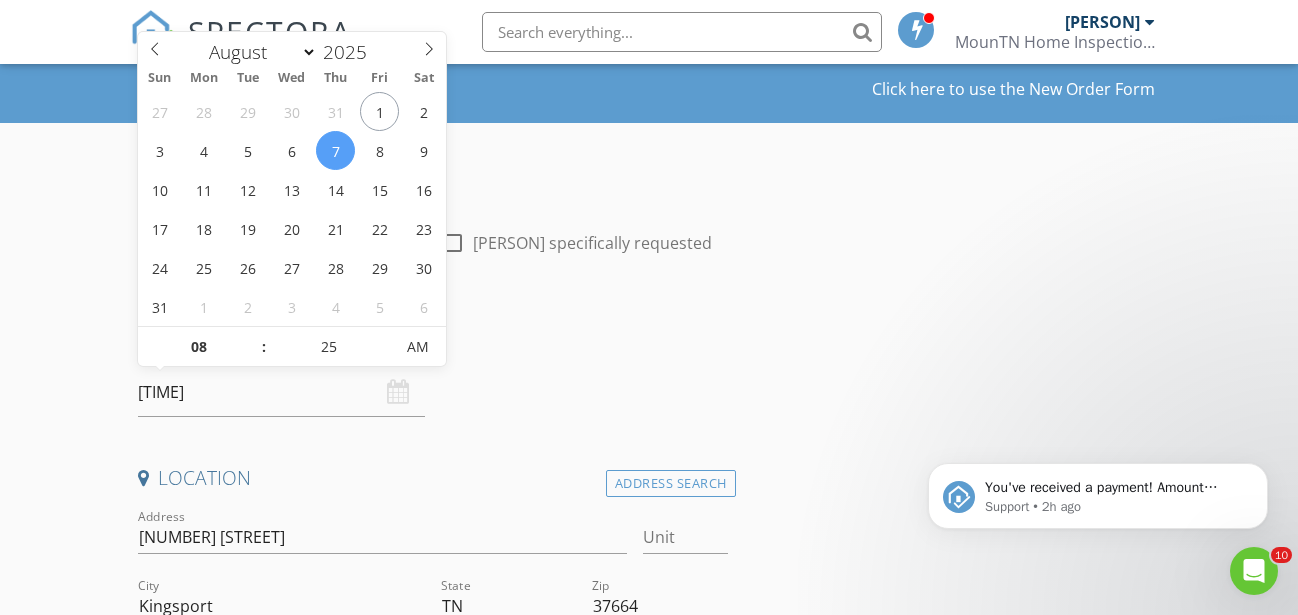 click on "08 : 25 AM" at bounding box center [292, 346] 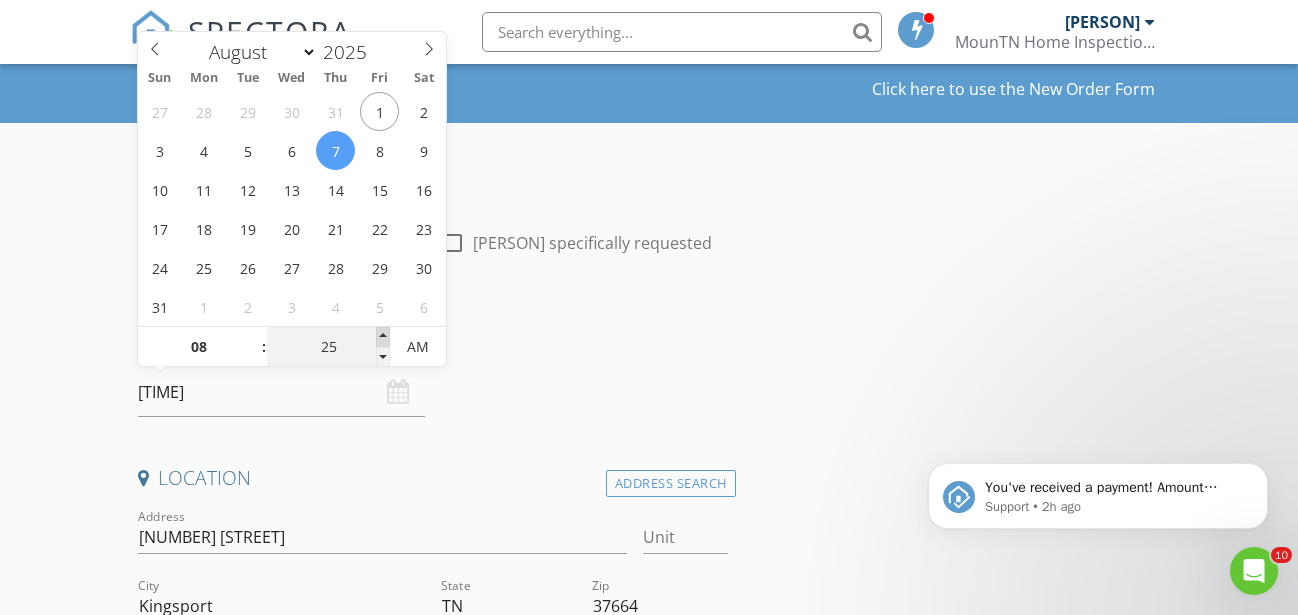 type on "30" 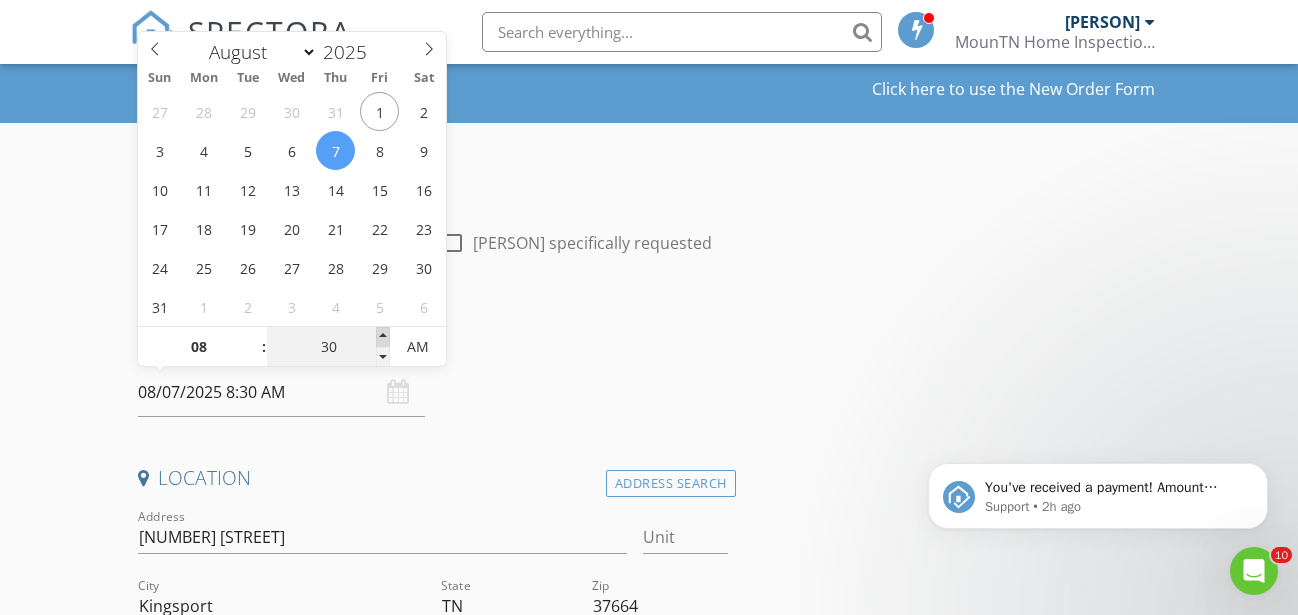 click at bounding box center [383, 337] 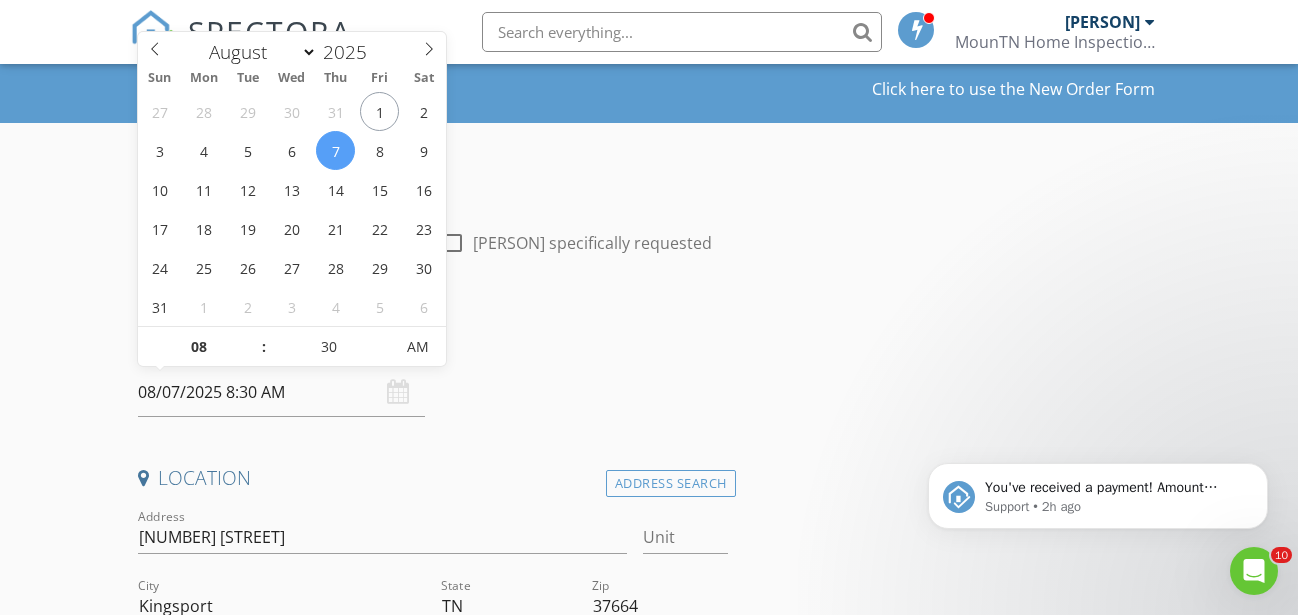 click on "New Inspection
Click here to use the New Order Form
INSPECTOR(S)
check_box   Matt Leukroth   PRIMARY   Matt Leukroth arrow_drop_down   check_box_outline_blank Matt Leukroth specifically requested
Date/Time
08/07/2025 8:30 AM
Location
Address Search       Address 4527 Harbor Dr   Unit   City Kingsport   State TN   Zip 37664   County Sullivan     Square Feet 2178   Year Built 1969   Foundation arrow_drop_down     Matt Leukroth     53.8 miles     (an hour)
client
check_box Enable Client CC email for this inspection   Client Search     check_box_outline_blank Client is a Company/Organization     First Name   Last Name   Email   CC Email   Phone           Notes   Private Notes
ADD ADDITIONAL client
SERVICES
check_box_outline_blank   Residential Inspection" at bounding box center [649, 1844] 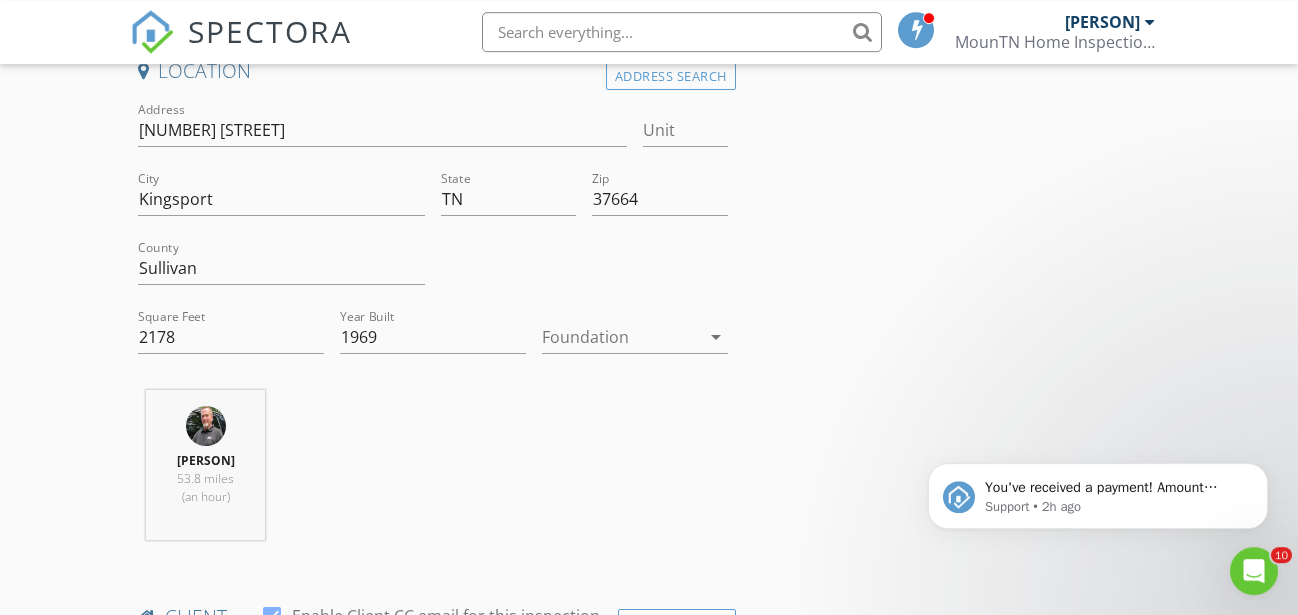 scroll, scrollTop: 510, scrollLeft: 0, axis: vertical 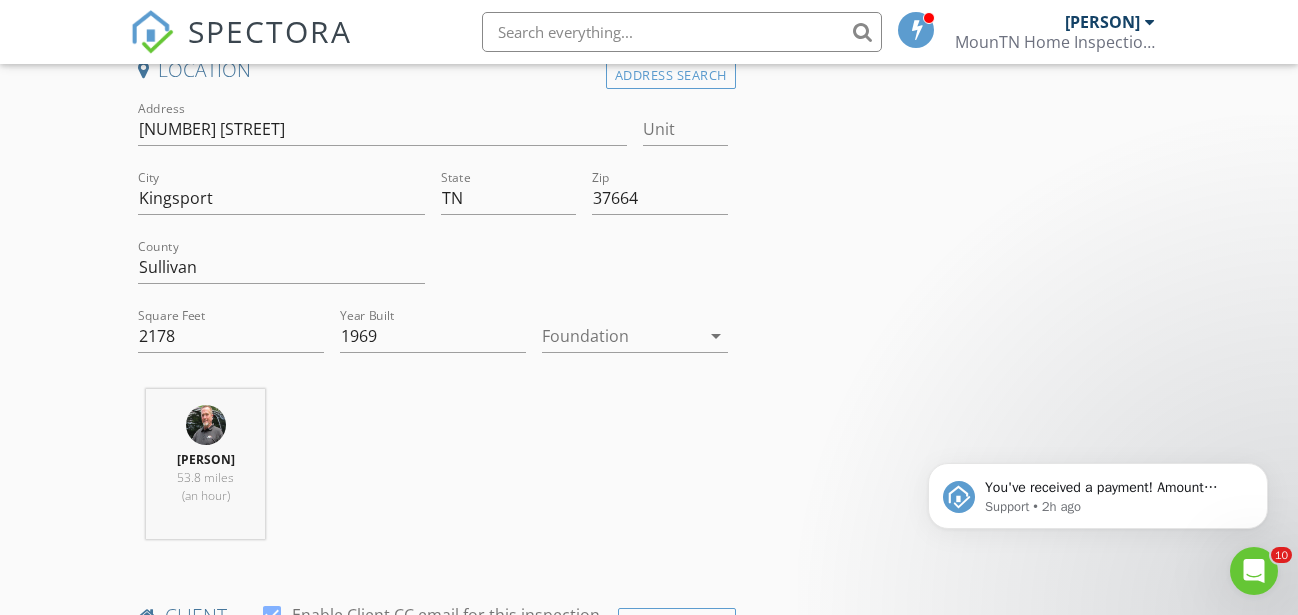 click on "View on Zillow" at bounding box center [0, 0] 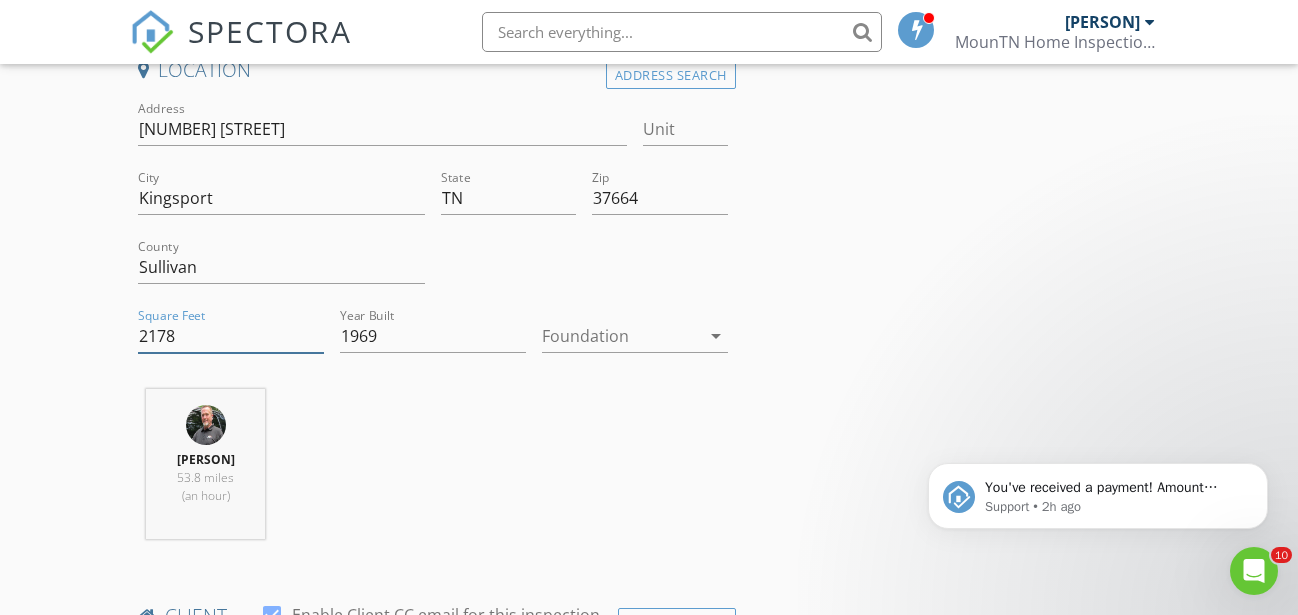 drag, startPoint x: 181, startPoint y: 335, endPoint x: 86, endPoint y: 318, distance: 96.50906 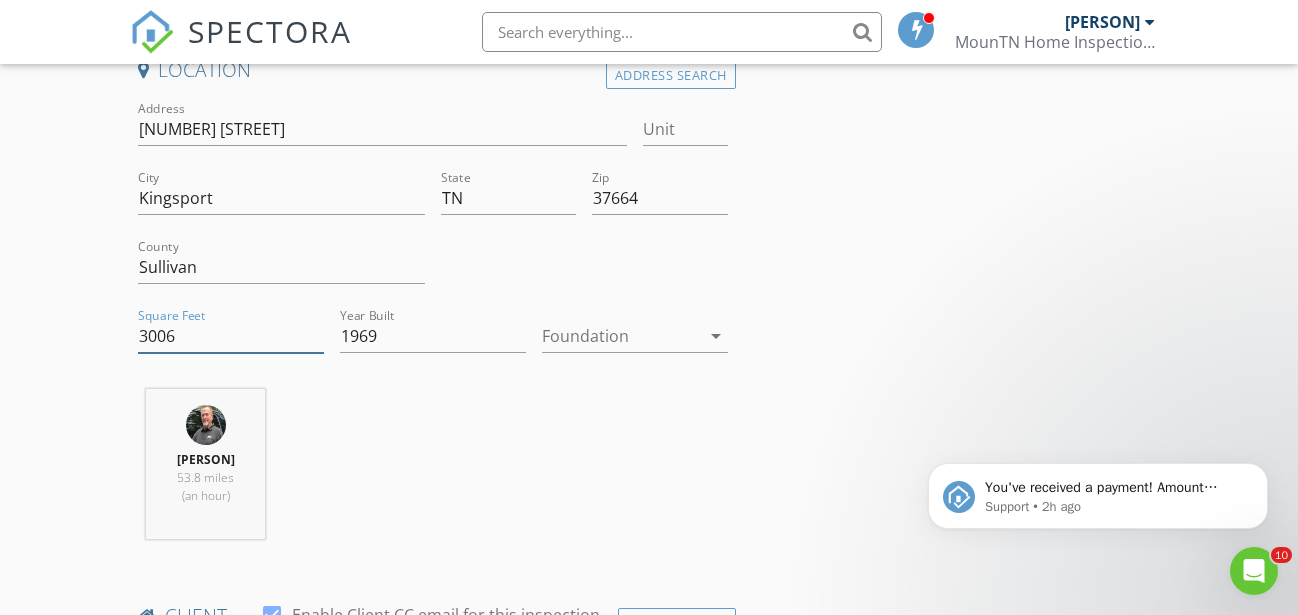 type on "3006" 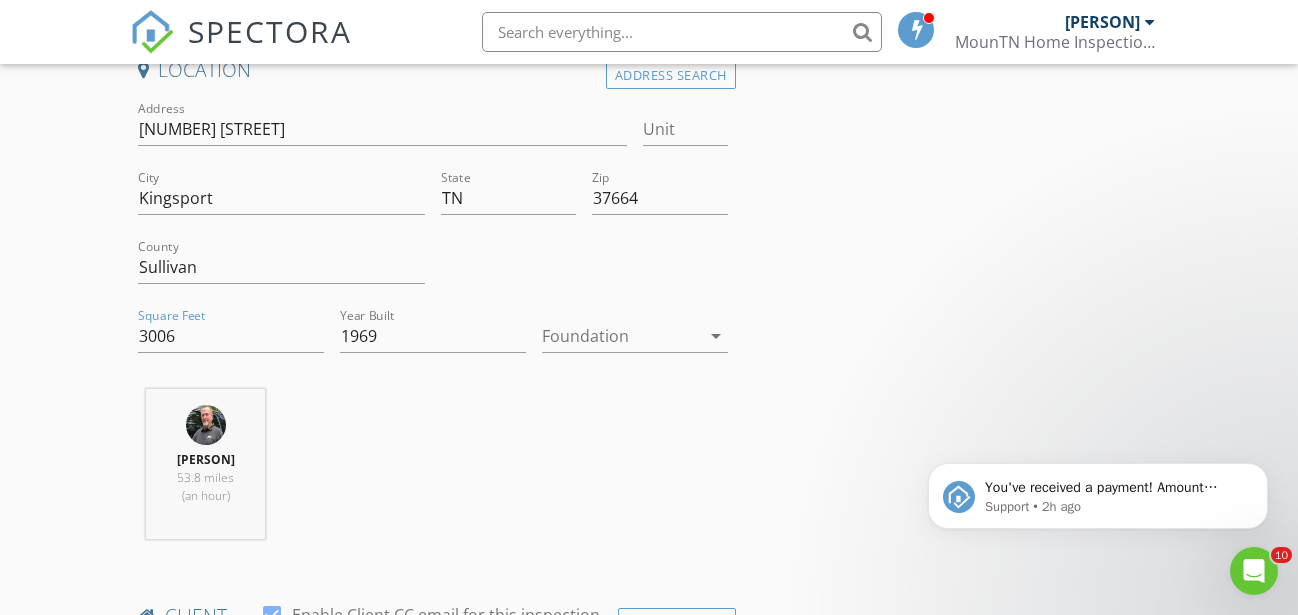 click on "Matt Leukroth     53.8 miles     (an hour)" at bounding box center [433, 472] 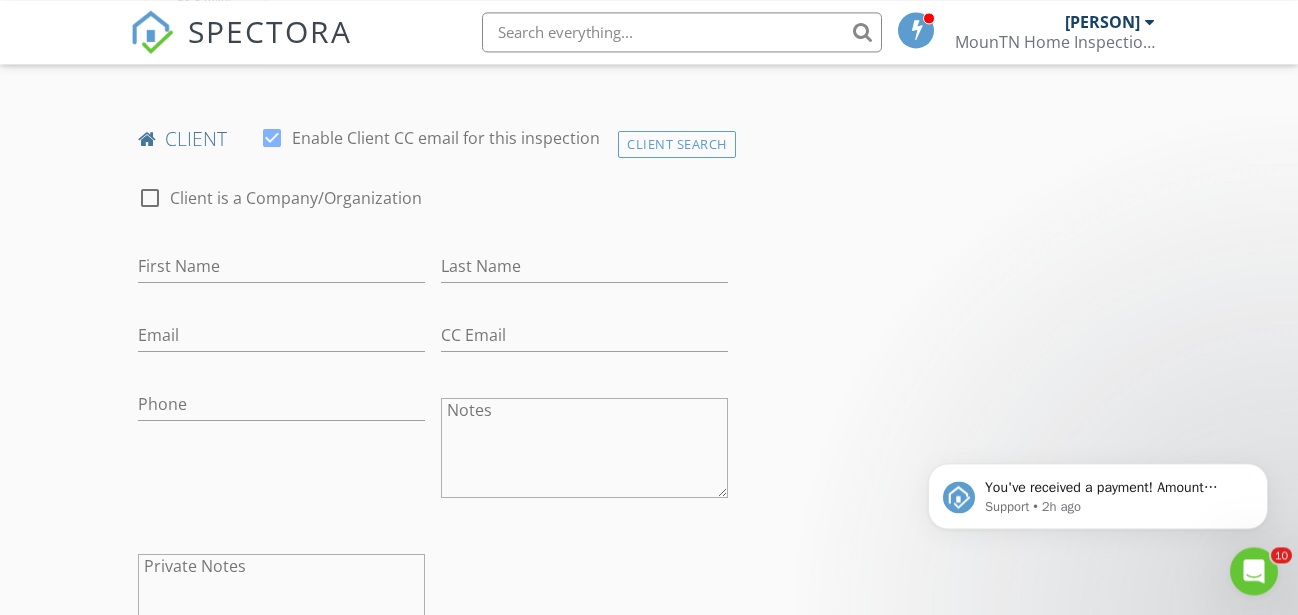 scroll, scrollTop: 918, scrollLeft: 0, axis: vertical 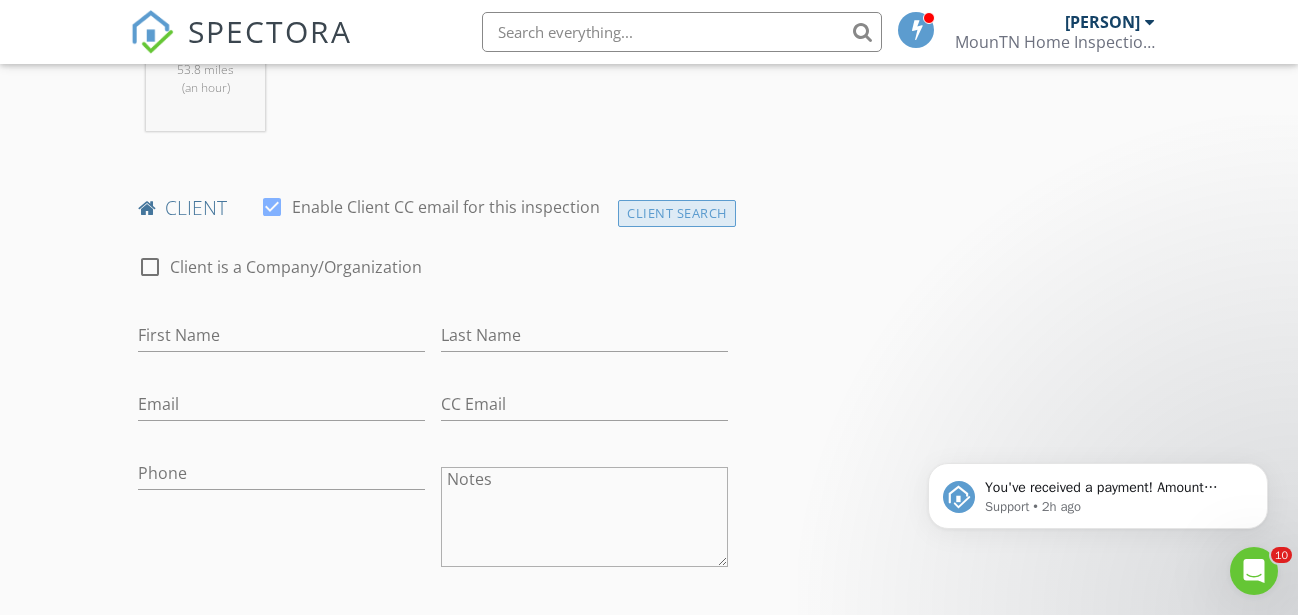 click on "Client Search" at bounding box center [677, 213] 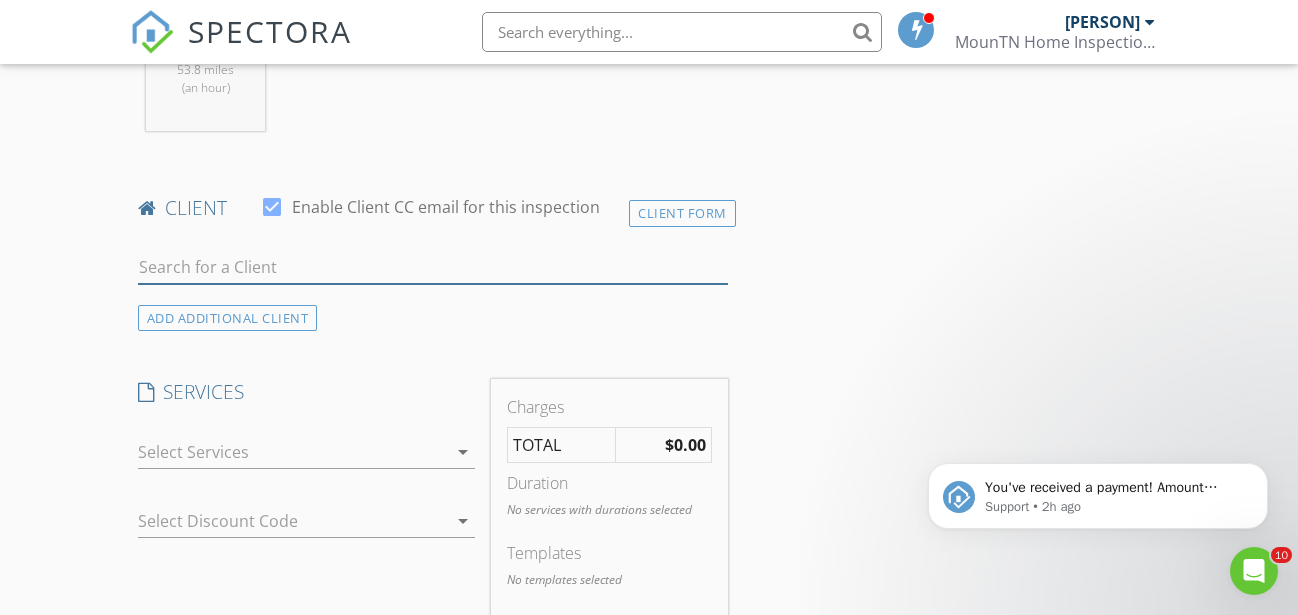 click at bounding box center [433, 267] 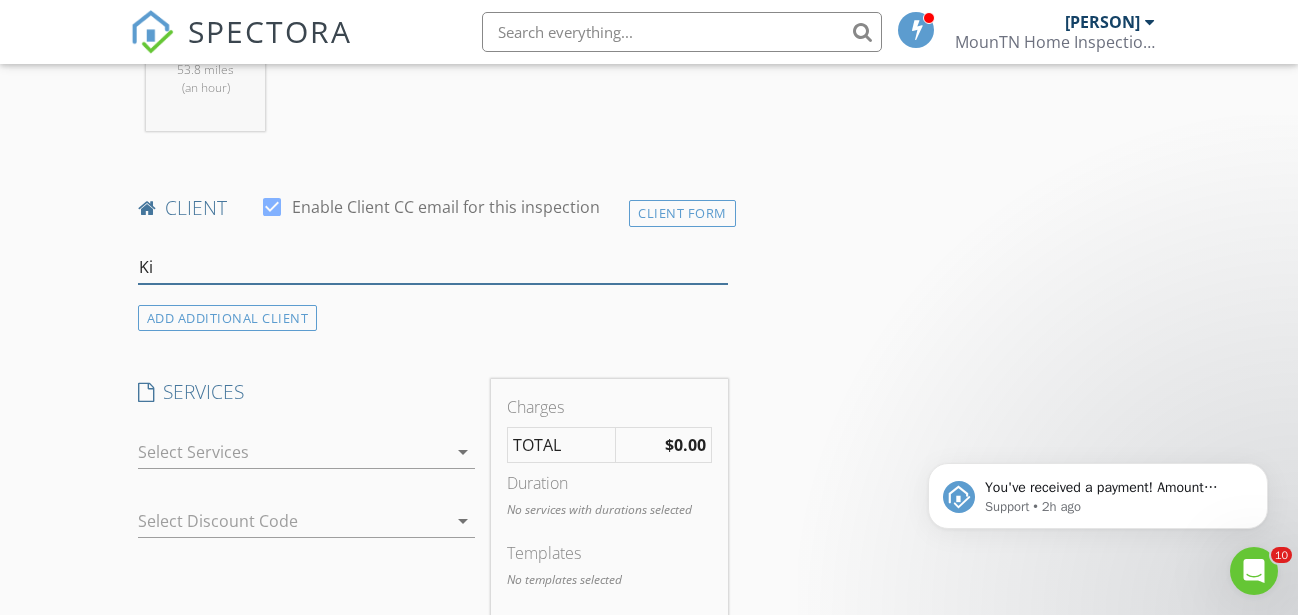 type on "K" 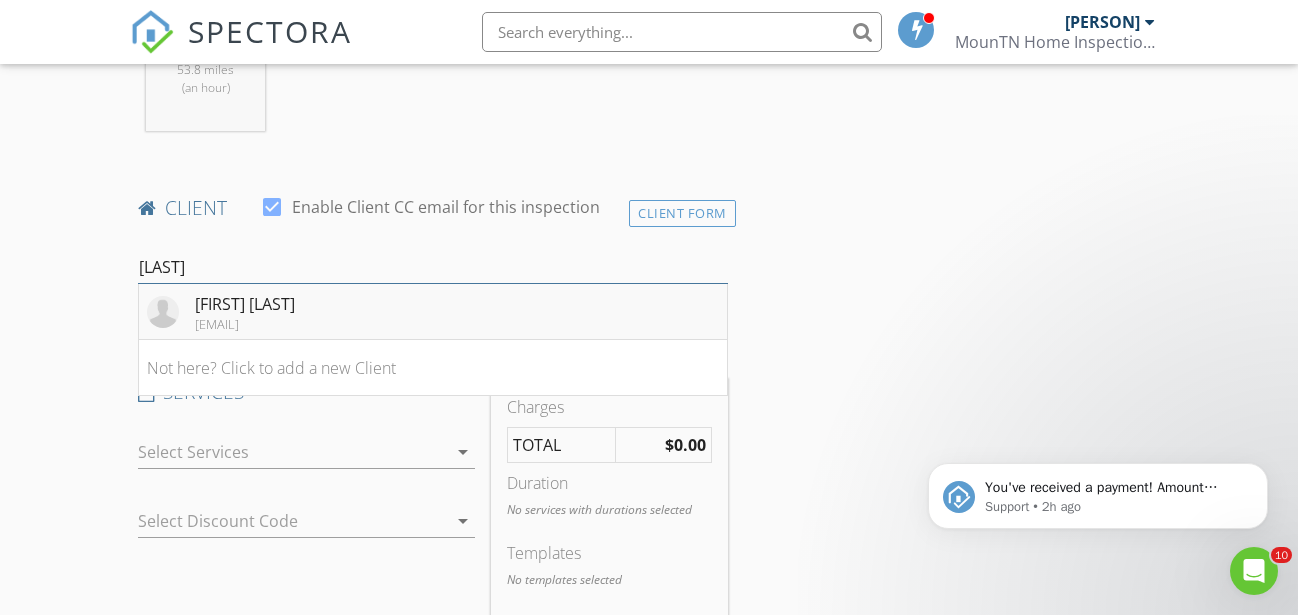 type on "mcnabb" 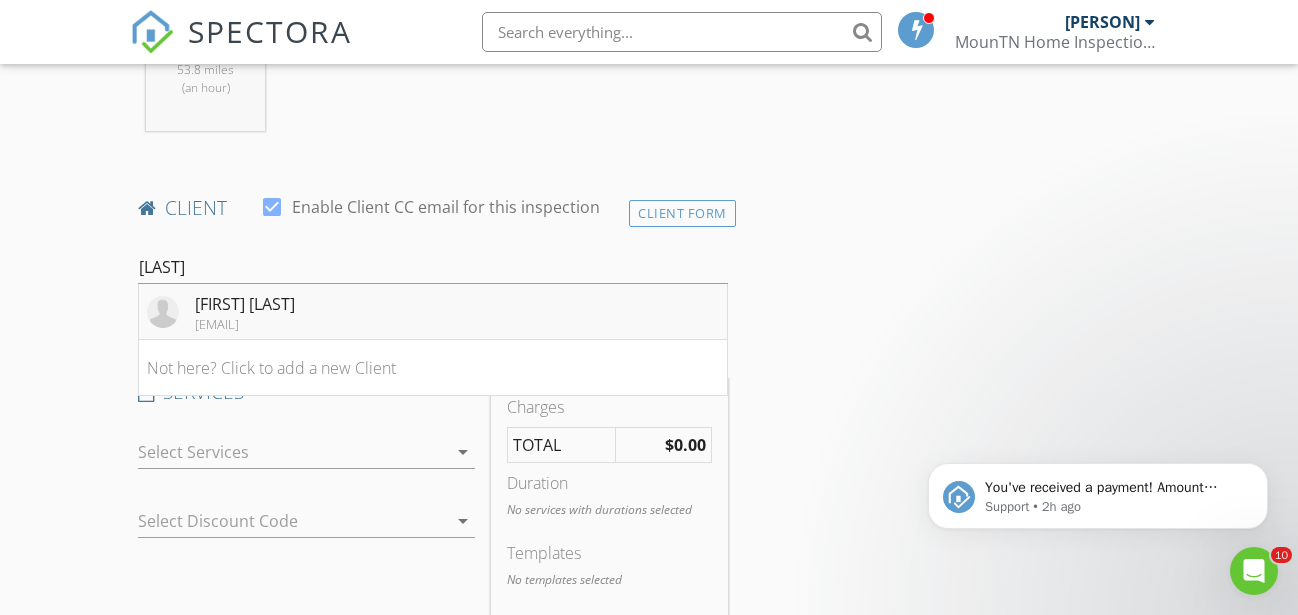 click on "[FIRST] [LAST]" at bounding box center (245, 304) 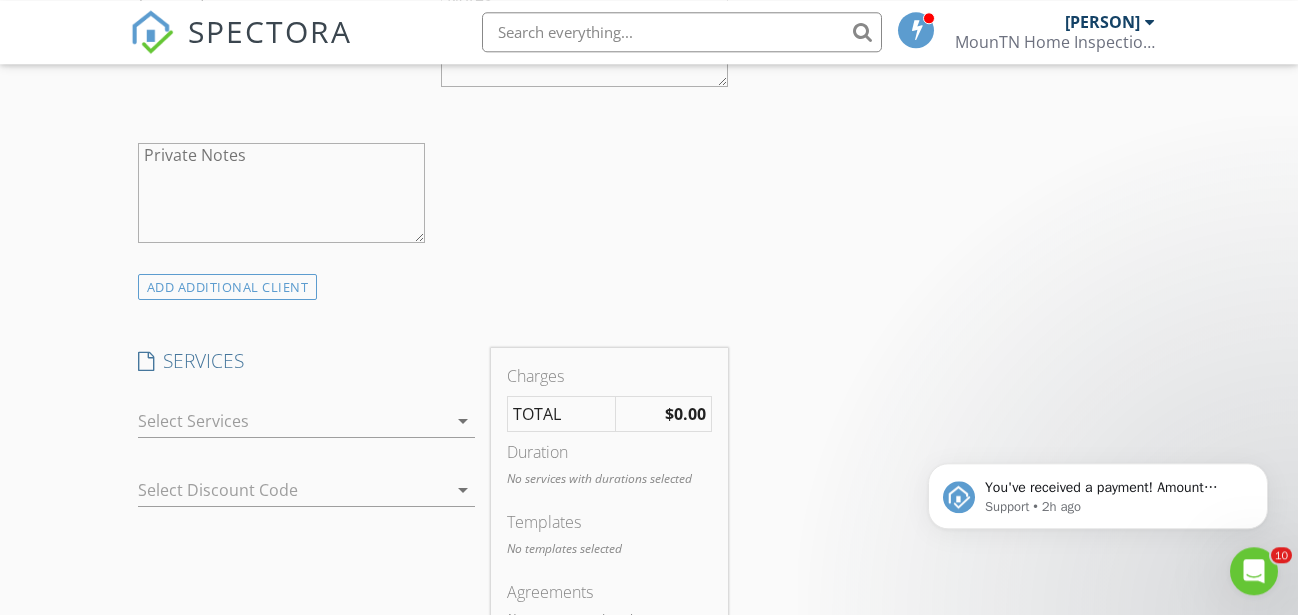 scroll, scrollTop: 1428, scrollLeft: 0, axis: vertical 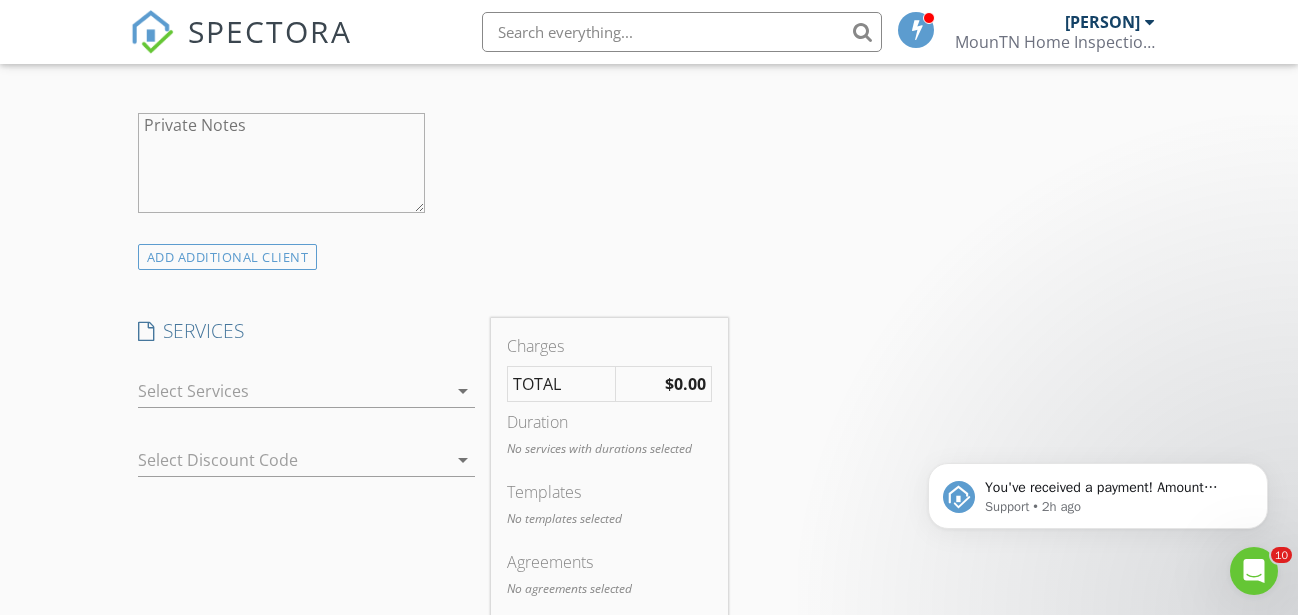 click at bounding box center [292, 391] 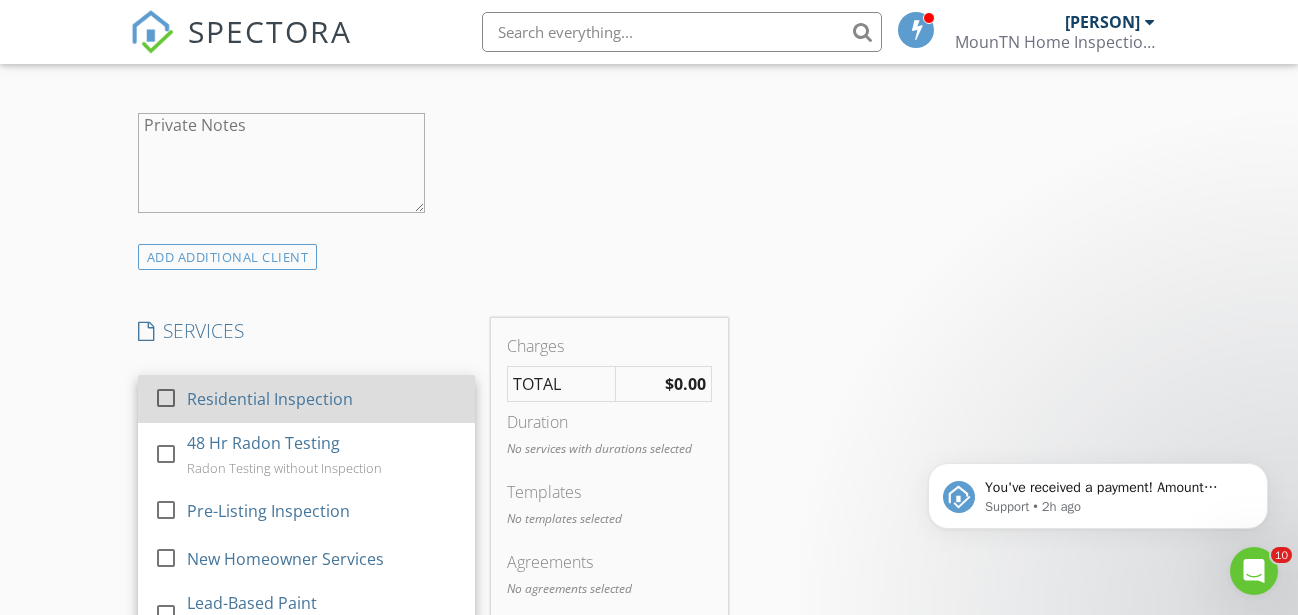 click on "Residential Inspection" at bounding box center [323, 399] 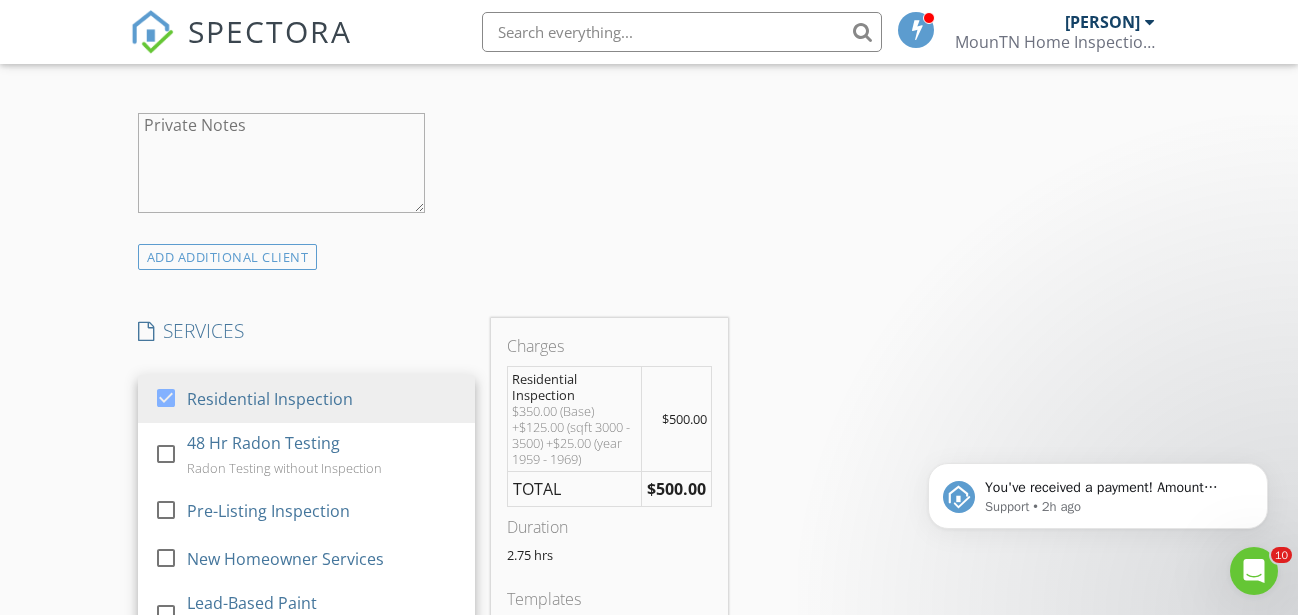 click on "New Inspection
Click here to use the New Order Form
INSPECTOR(S)
check_box   Matt Leukroth   PRIMARY   Matt Leukroth arrow_drop_down   check_box_outline_blank Matt Leukroth specifically requested
Date/Time
08/07/2025 8:30 AM
Location
Address Search       Address 4527 Harbor Dr   Unit   City Kingsport   State TN   Zip 37664   County Sullivan     Square Feet 3006   Year Built 1969   Foundation arrow_drop_down     Matt Leukroth     53.8 miles     (an hour)
client
check_box Enable Client CC email for this inspection   Client Search     check_box_outline_blank Client is a Company/Organization     First Name Kimberley   Last Name McNabb   Email themcnabbs@comcast.net   CC Email   Phone 404-861-3849           Notes   Private Notes
ADD ADDITIONAL client
SERVICES" at bounding box center [649, 565] 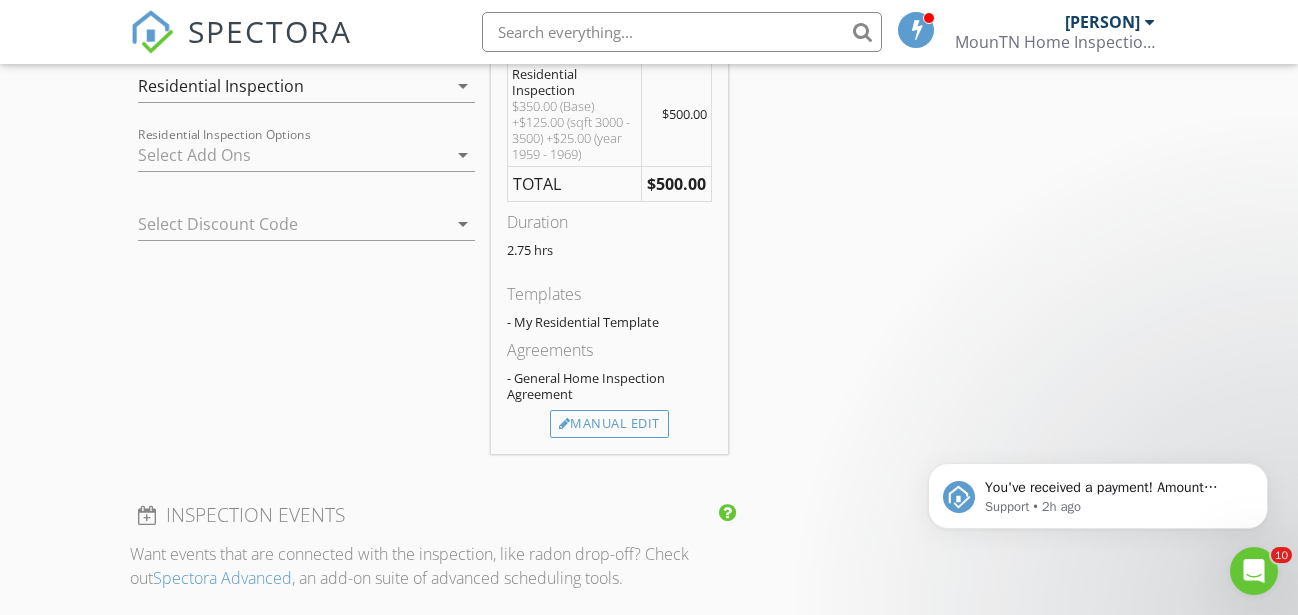 scroll, scrollTop: 1734, scrollLeft: 0, axis: vertical 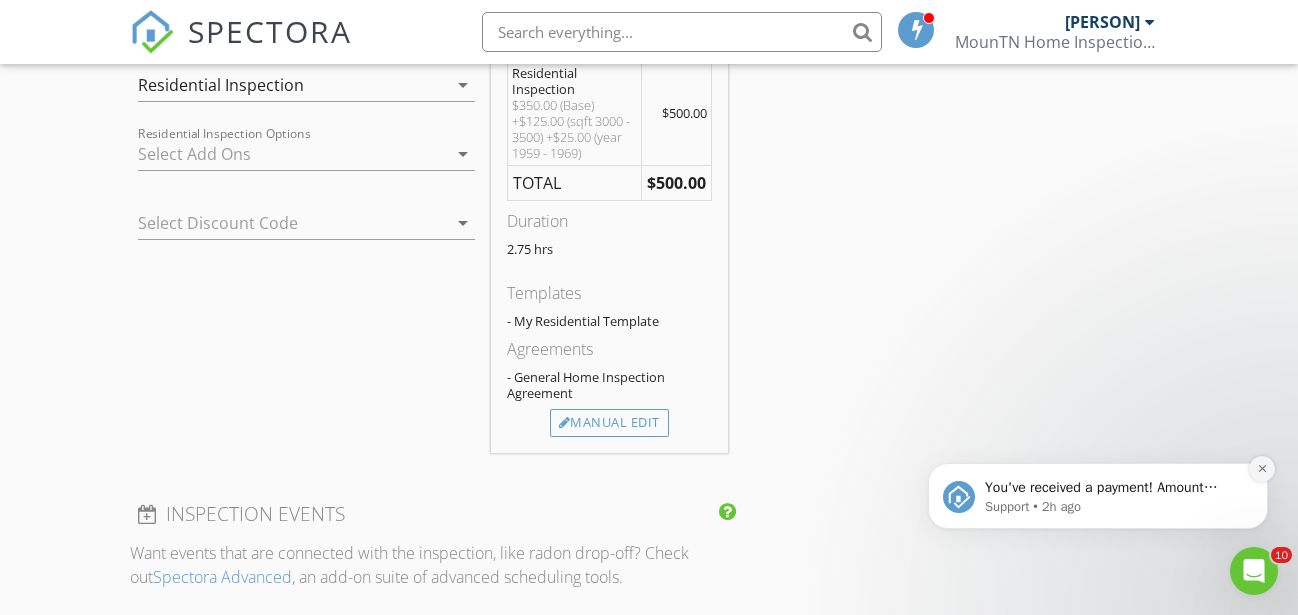 click at bounding box center (1262, 469) 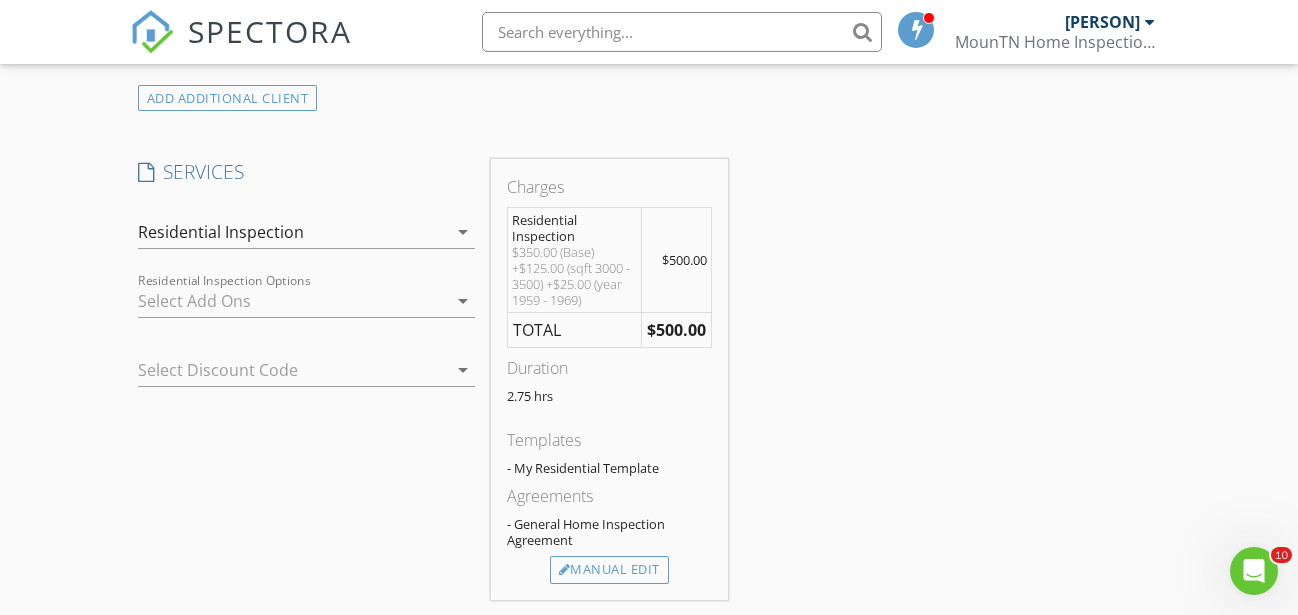 scroll, scrollTop: 1632, scrollLeft: 0, axis: vertical 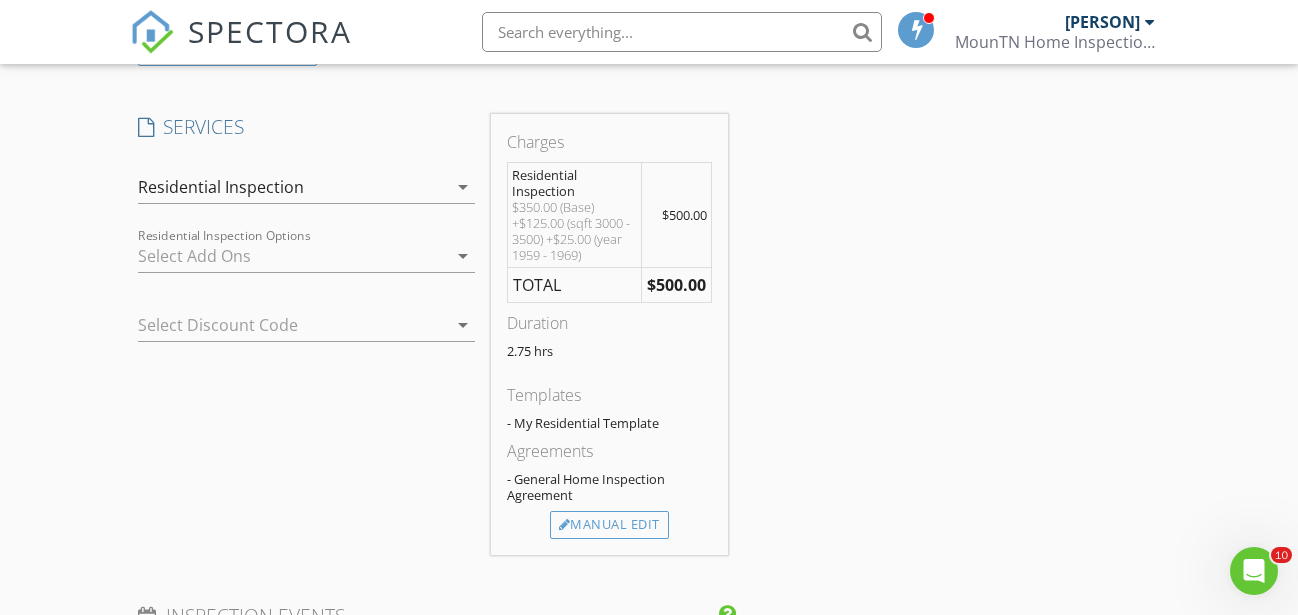 click at bounding box center [292, 256] 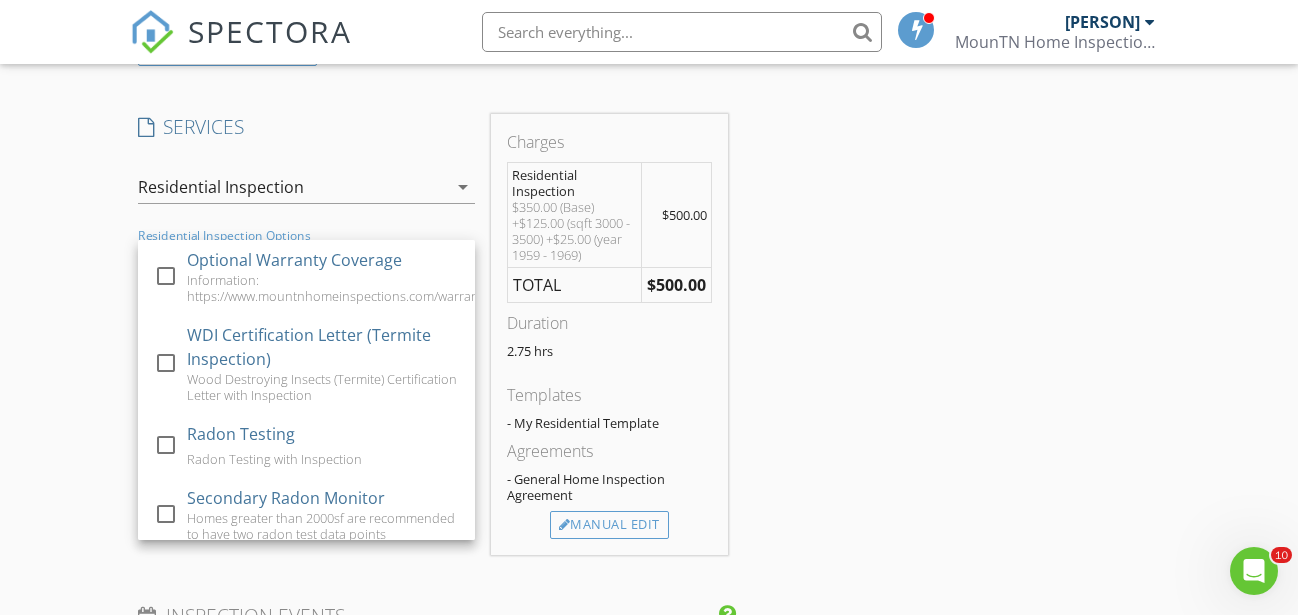 click on "New Inspection
Click here to use the New Order Form
INSPECTOR(S)
check_box   Matt Leukroth   PRIMARY   Matt Leukroth arrow_drop_down   check_box_outline_blank Matt Leukroth specifically requested
Date/Time
08/07/2025 8:30 AM
Location
Address Search       Address 4527 Harbor Dr   Unit   City Kingsport   State TN   Zip 37664   County Sullivan     Square Feet 3006   Year Built 1969   Foundation arrow_drop_down     Matt Leukroth     53.8 miles     (an hour)
client
check_box Enable Client CC email for this inspection   Client Search     check_box_outline_blank Client is a Company/Organization     First Name Kimberley   Last Name McNabb   Email themcnabbs@comcast.net   CC Email   Phone 404-861-3849           Notes   Private Notes
ADD ADDITIONAL client
SERVICES" at bounding box center [649, 361] 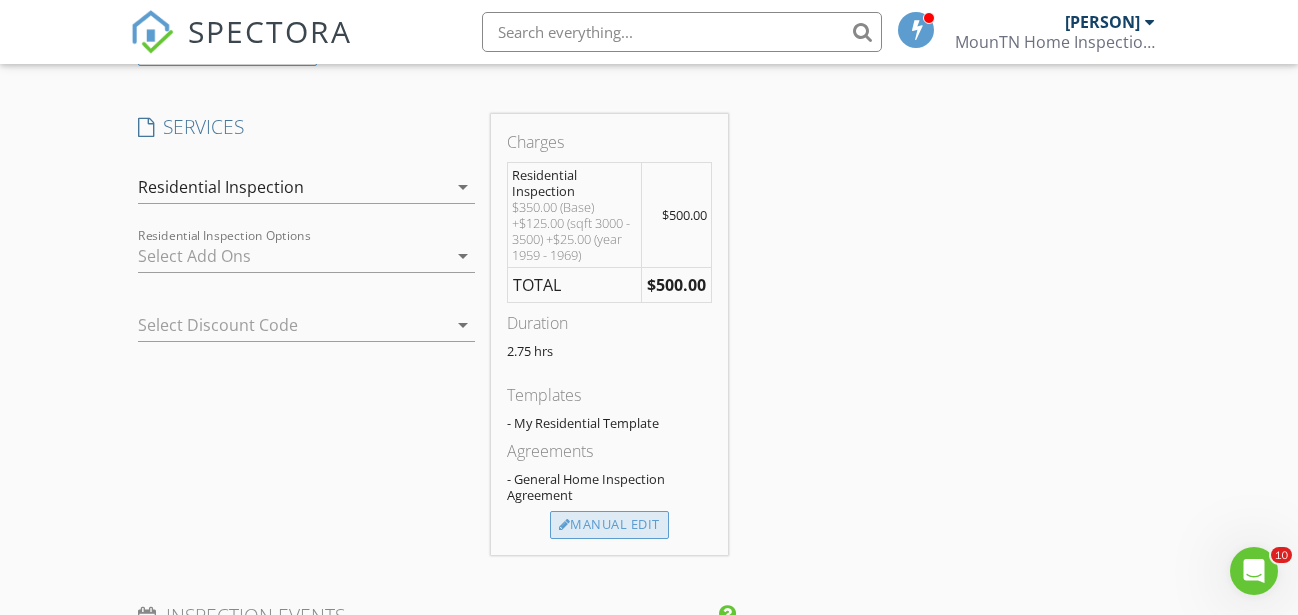 click on "Manual Edit" at bounding box center (609, 525) 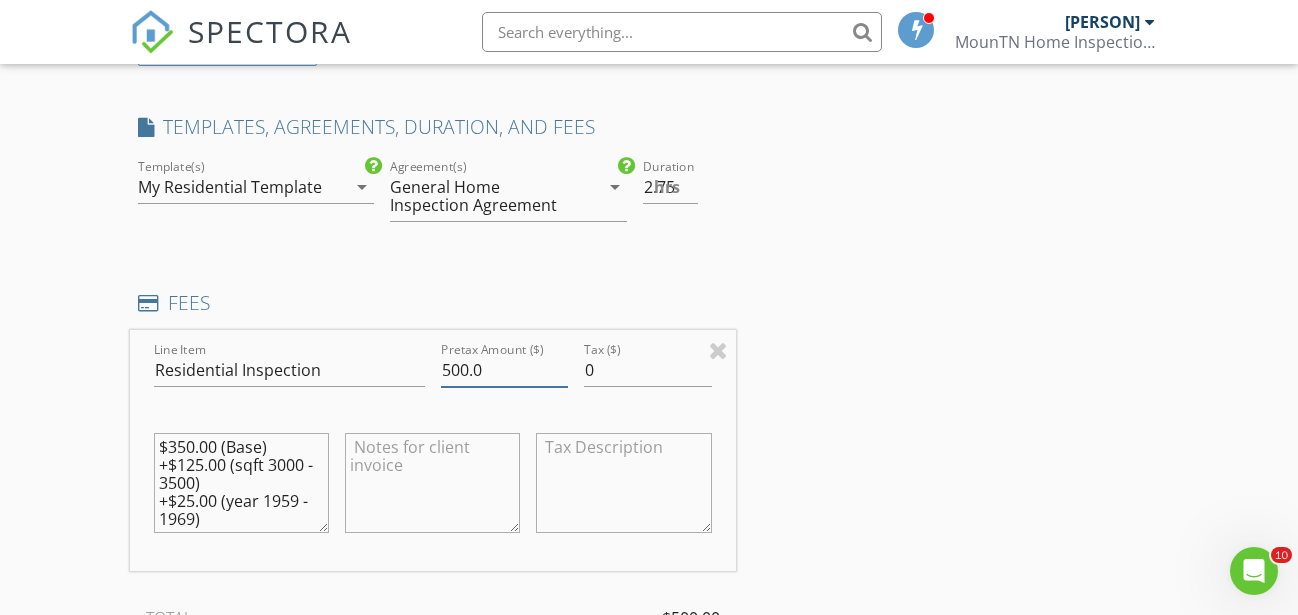 click on "500.0" at bounding box center [504, 370] 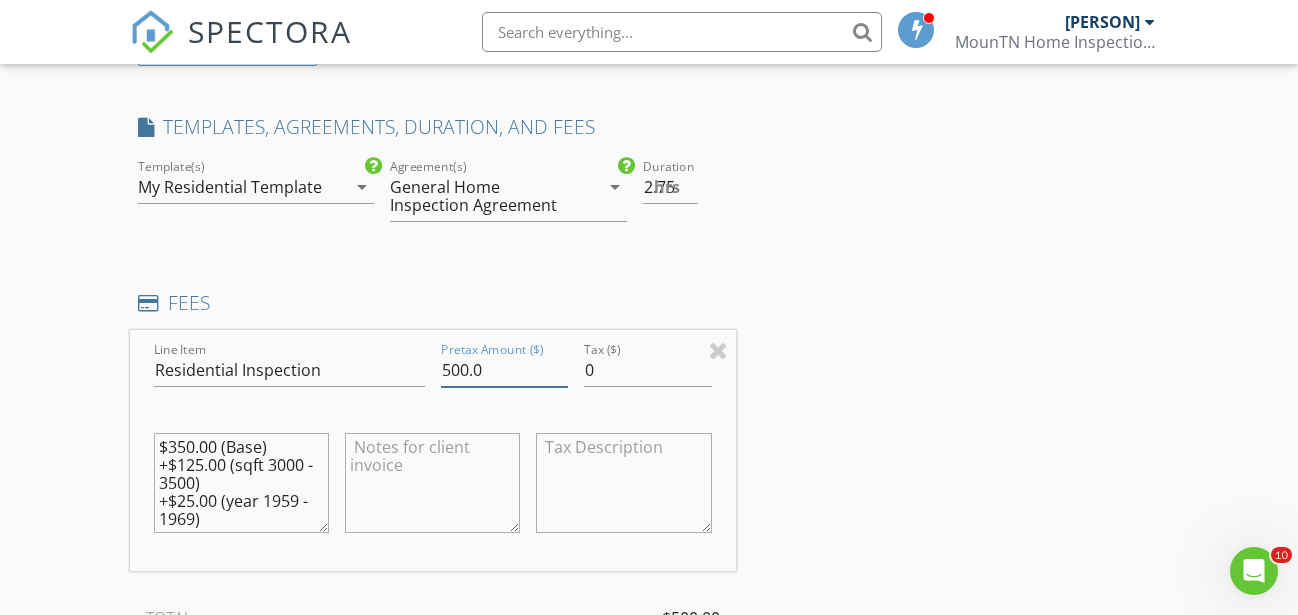 click on "500.0" at bounding box center [504, 370] 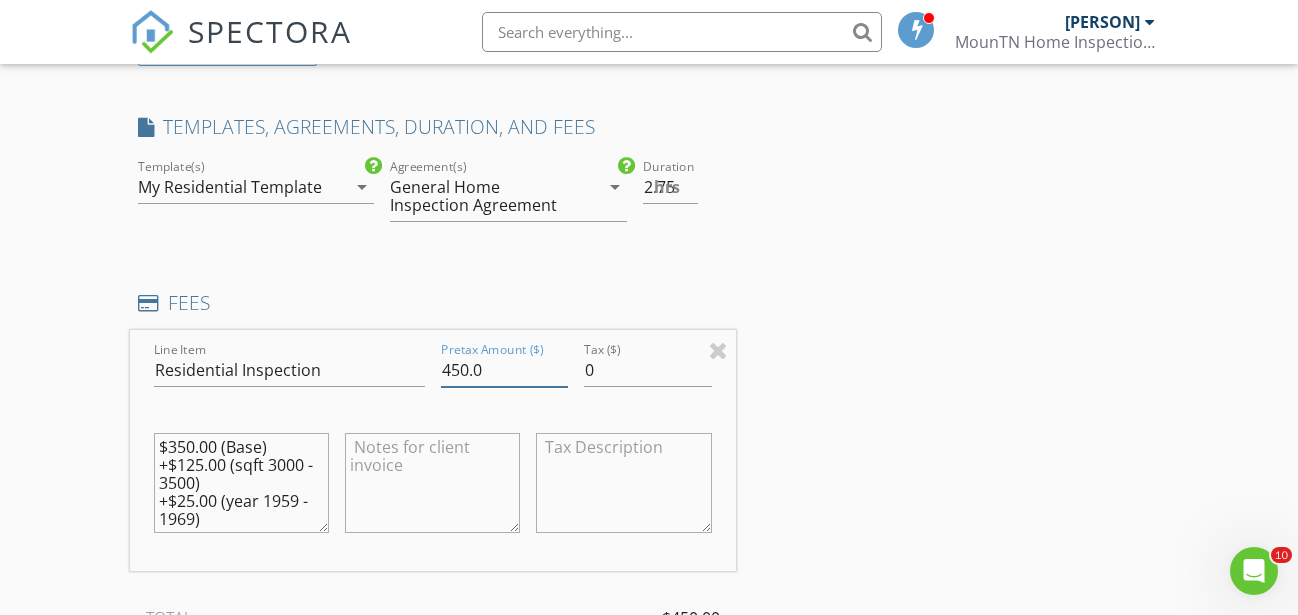 type on "450.0" 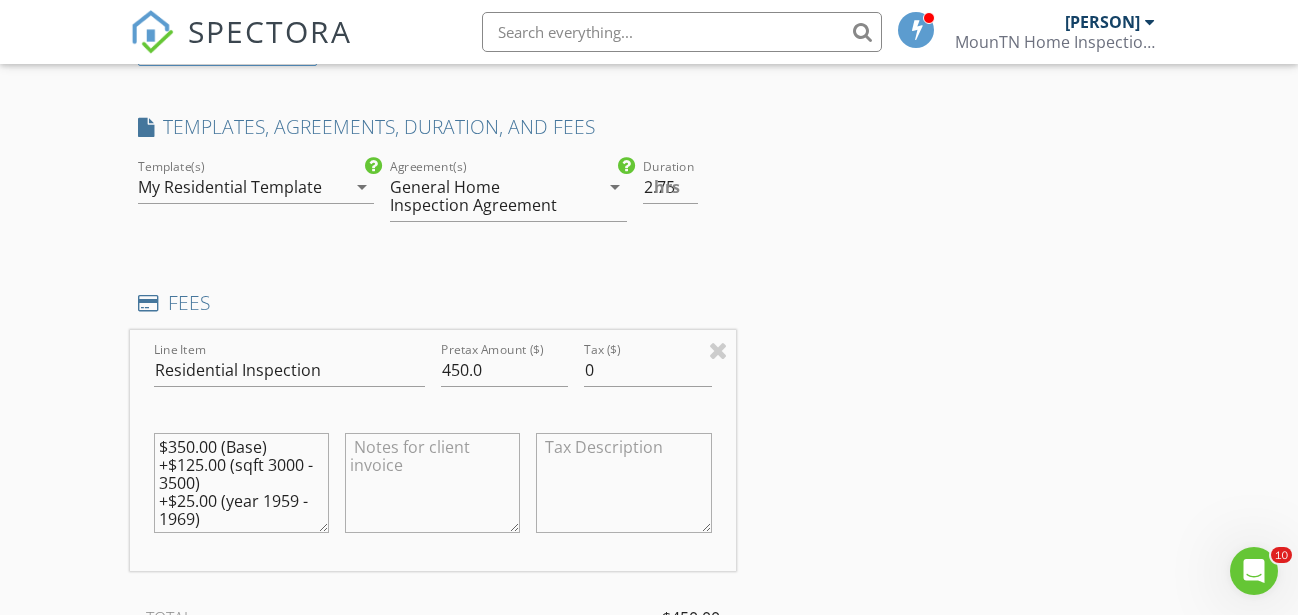 drag, startPoint x: 804, startPoint y: 369, endPoint x: 813, endPoint y: 338, distance: 32.280025 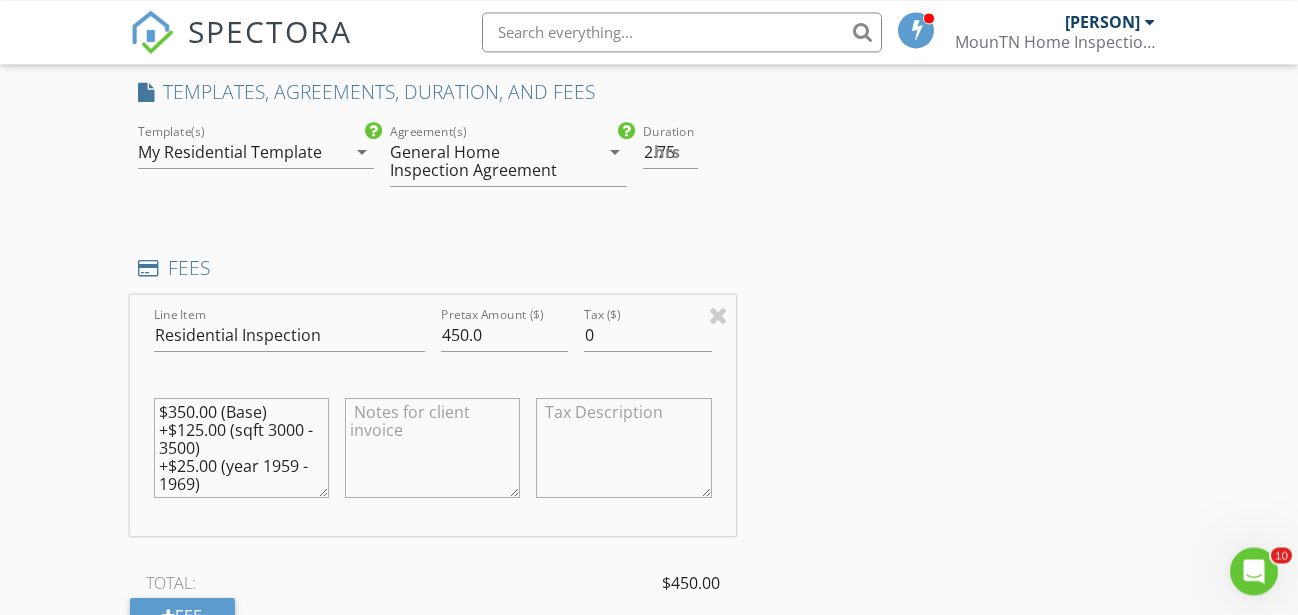 scroll, scrollTop: 2346, scrollLeft: 0, axis: vertical 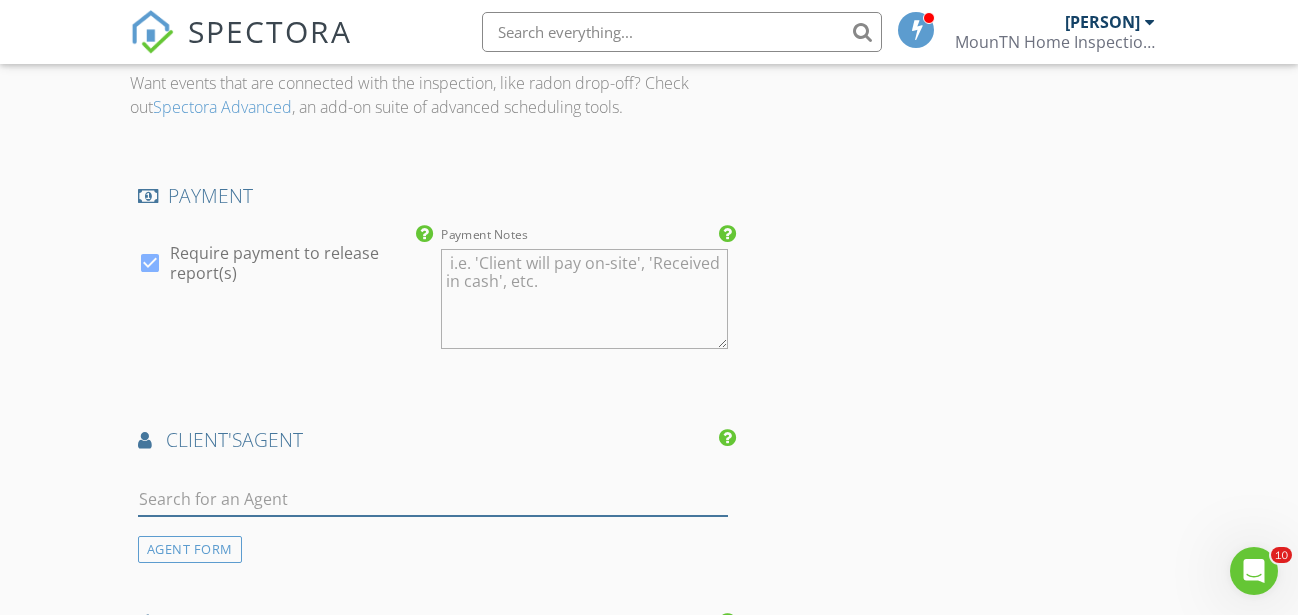 click at bounding box center [433, 499] 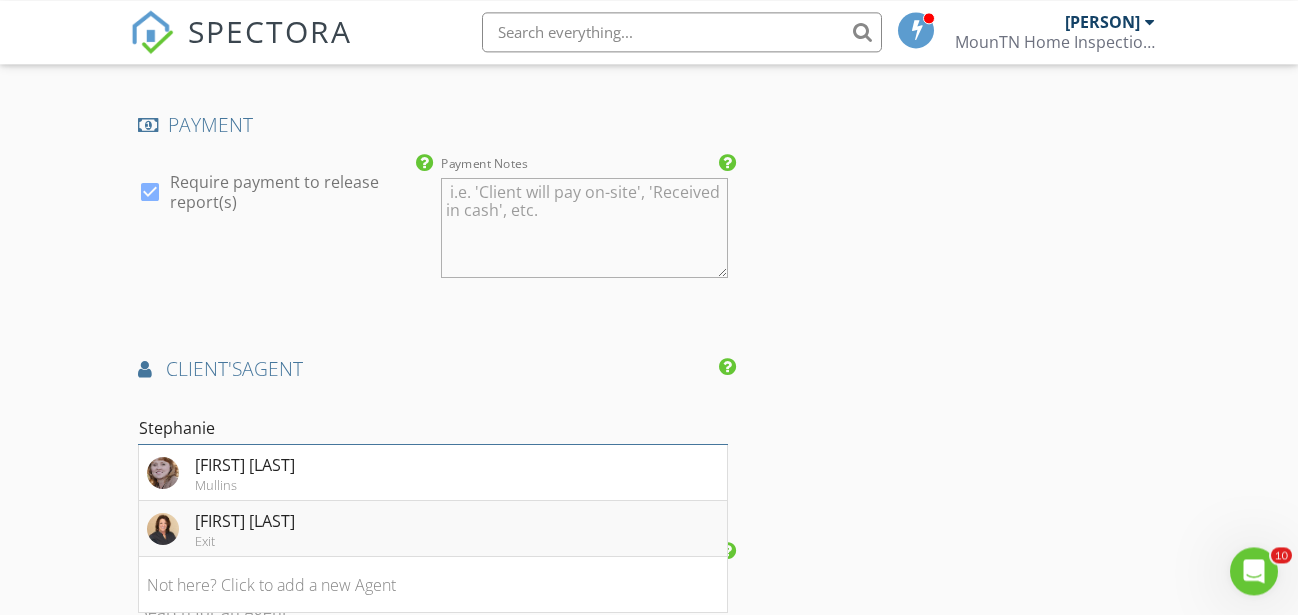 scroll, scrollTop: 2448, scrollLeft: 0, axis: vertical 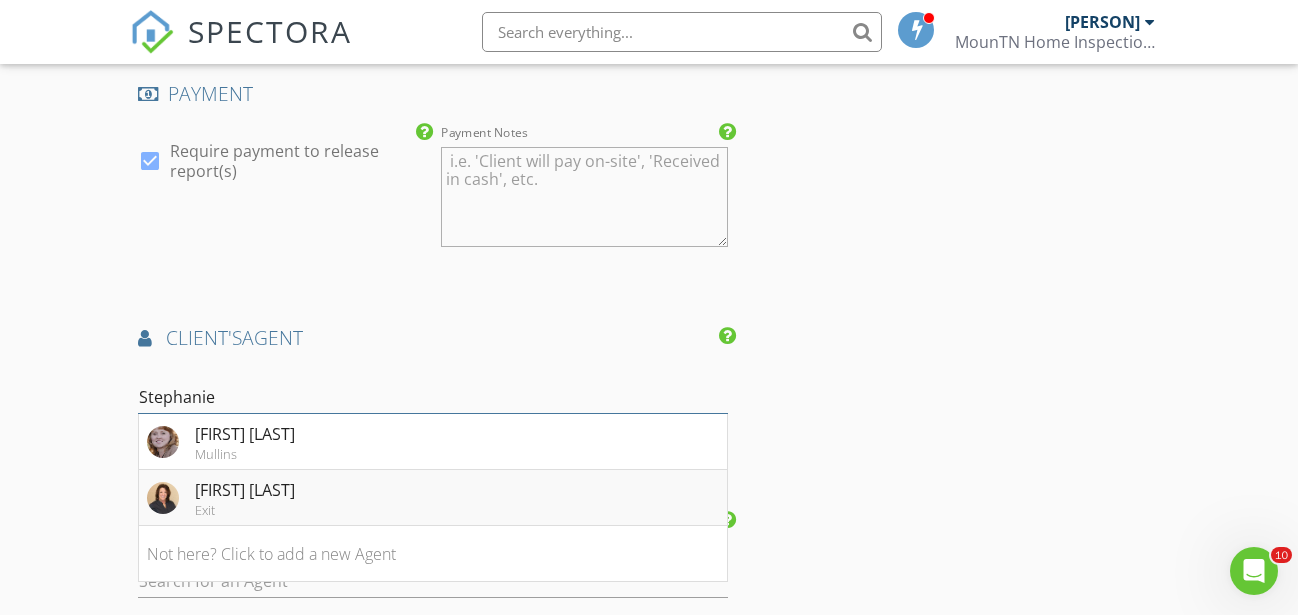 type on "Stephanie" 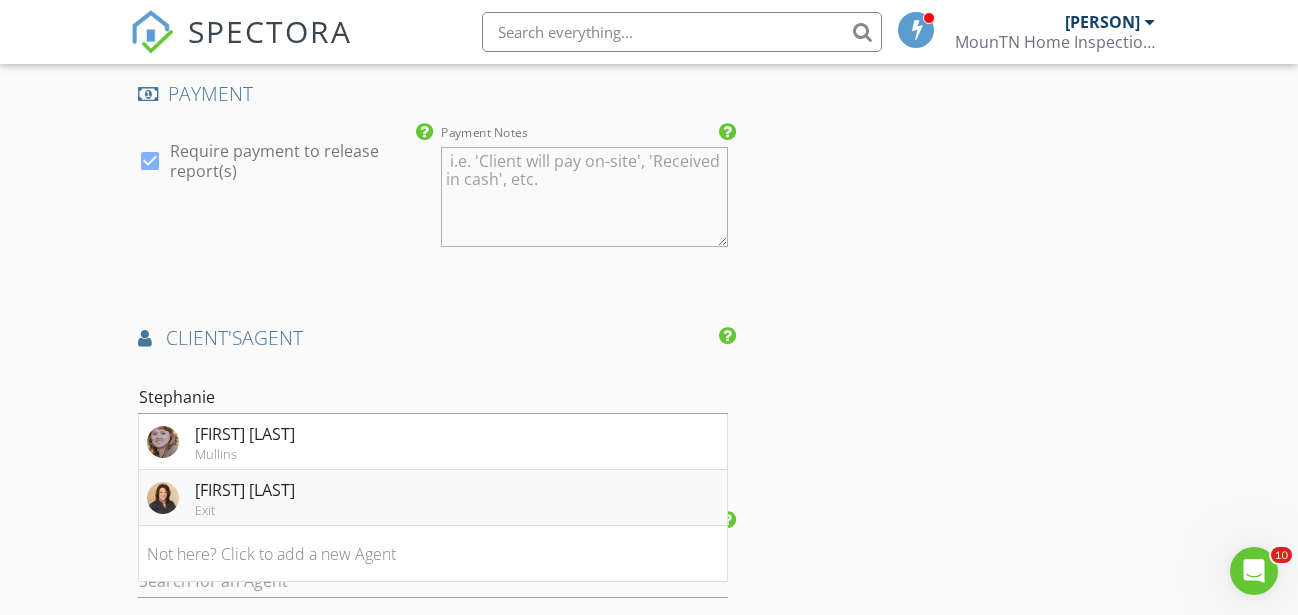 click on "Exit" at bounding box center [245, 510] 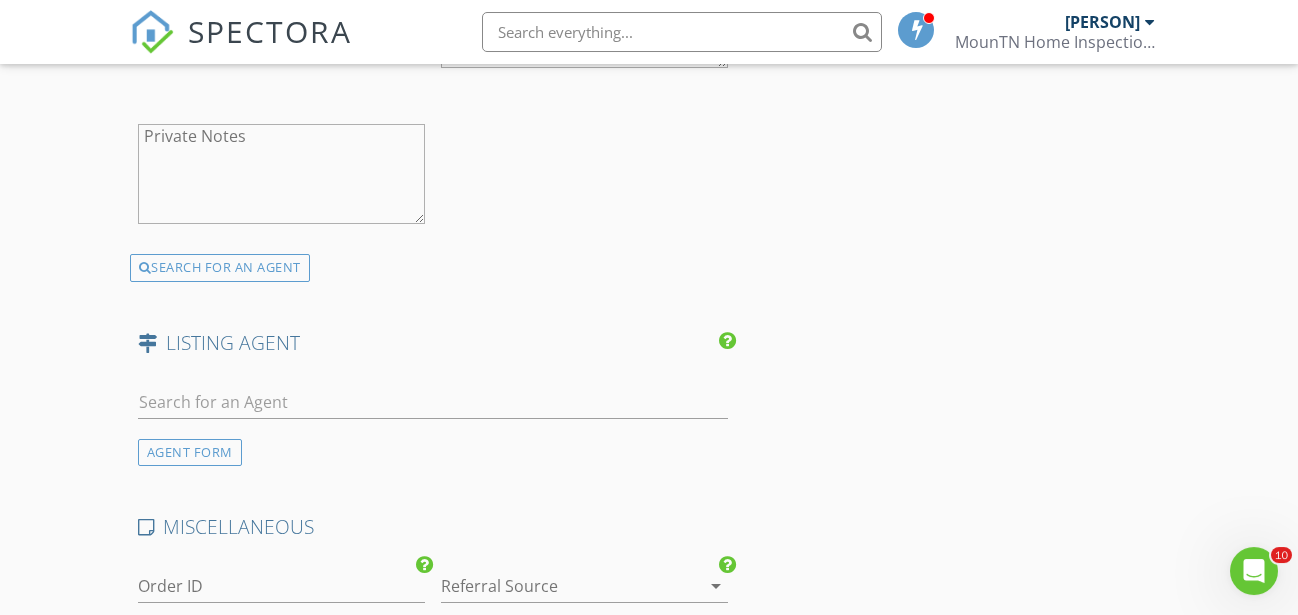 scroll, scrollTop: 3264, scrollLeft: 0, axis: vertical 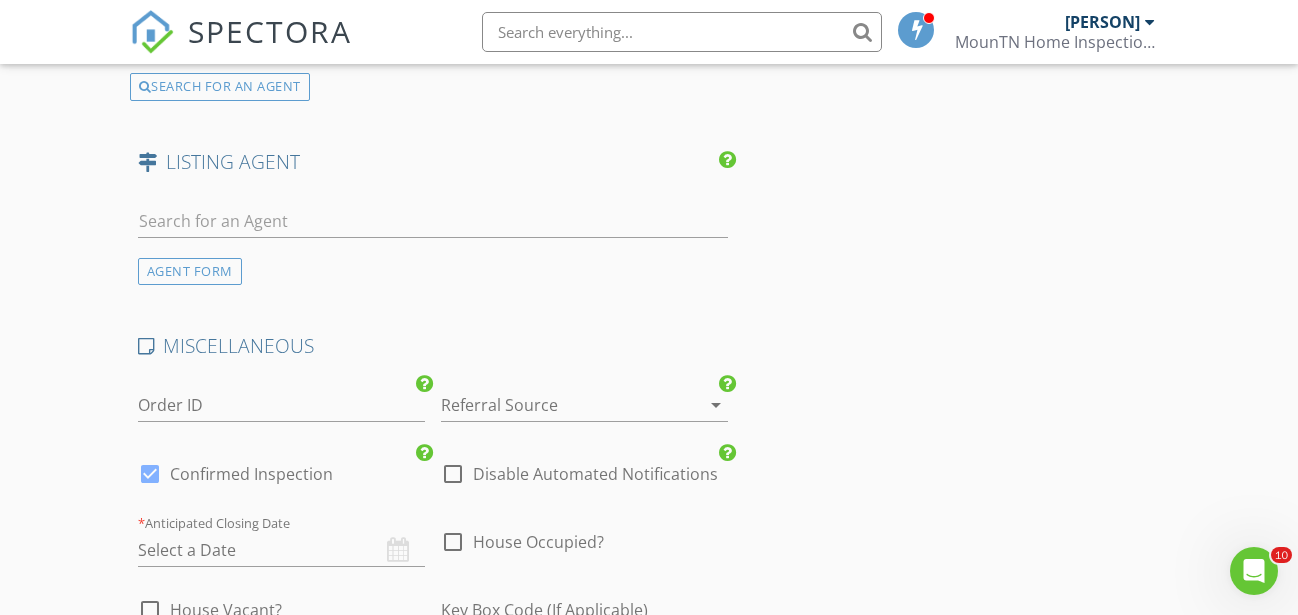 click at bounding box center (453, 542) 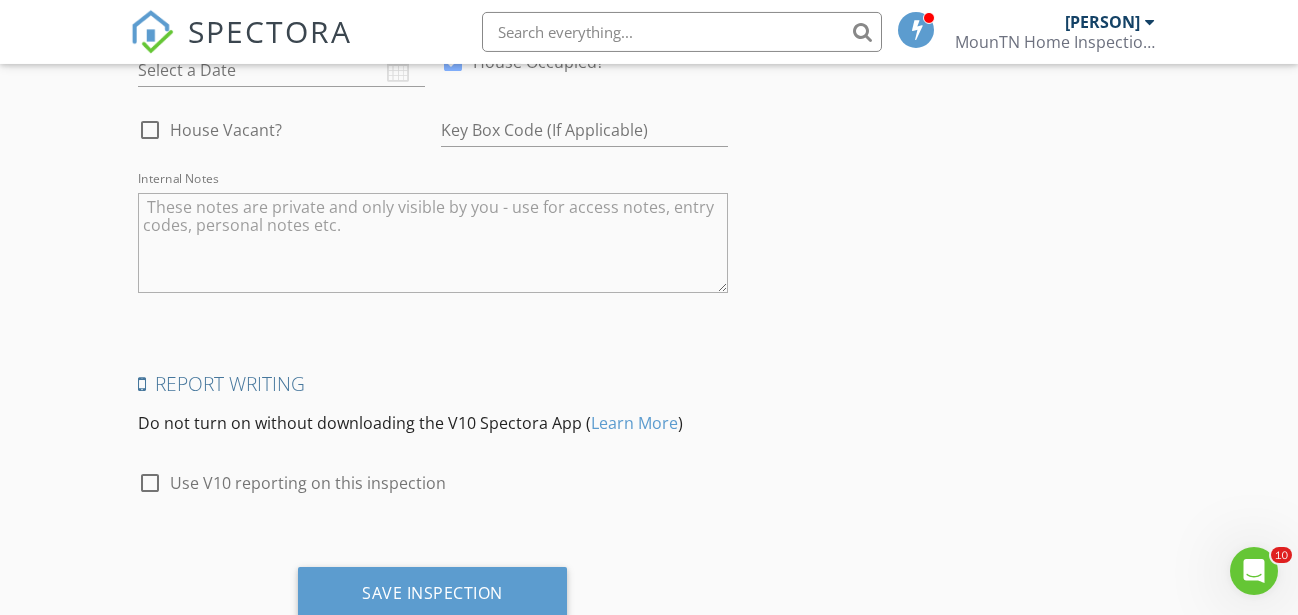 scroll, scrollTop: 3813, scrollLeft: 0, axis: vertical 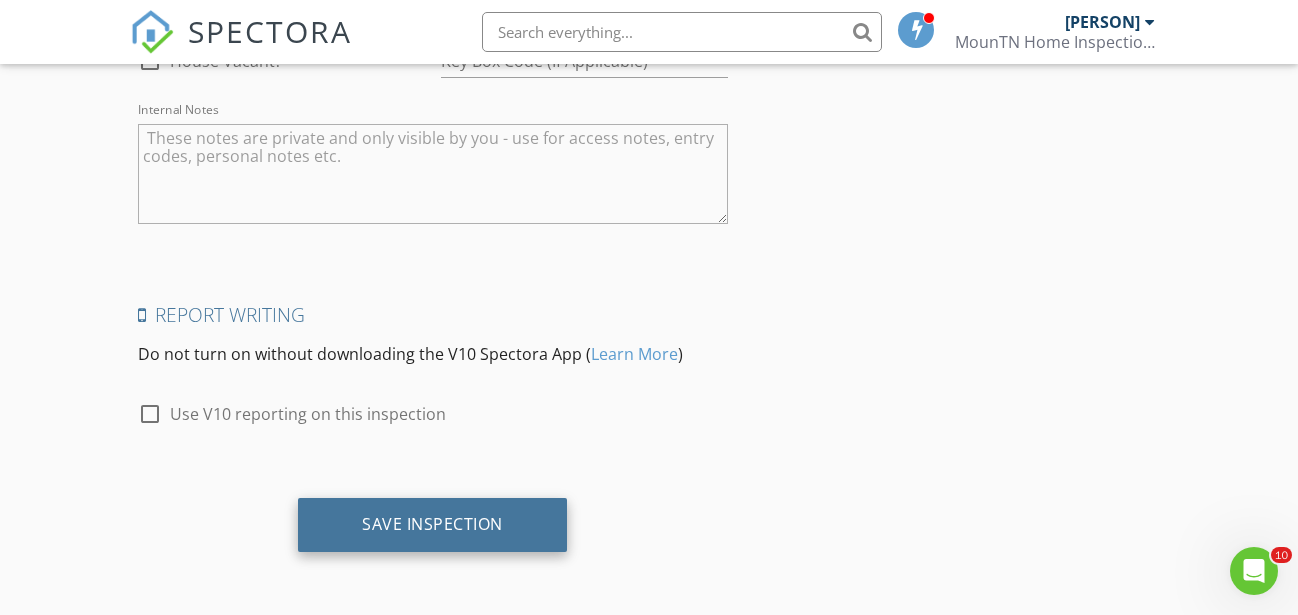 click on "Save Inspection" at bounding box center [432, 525] 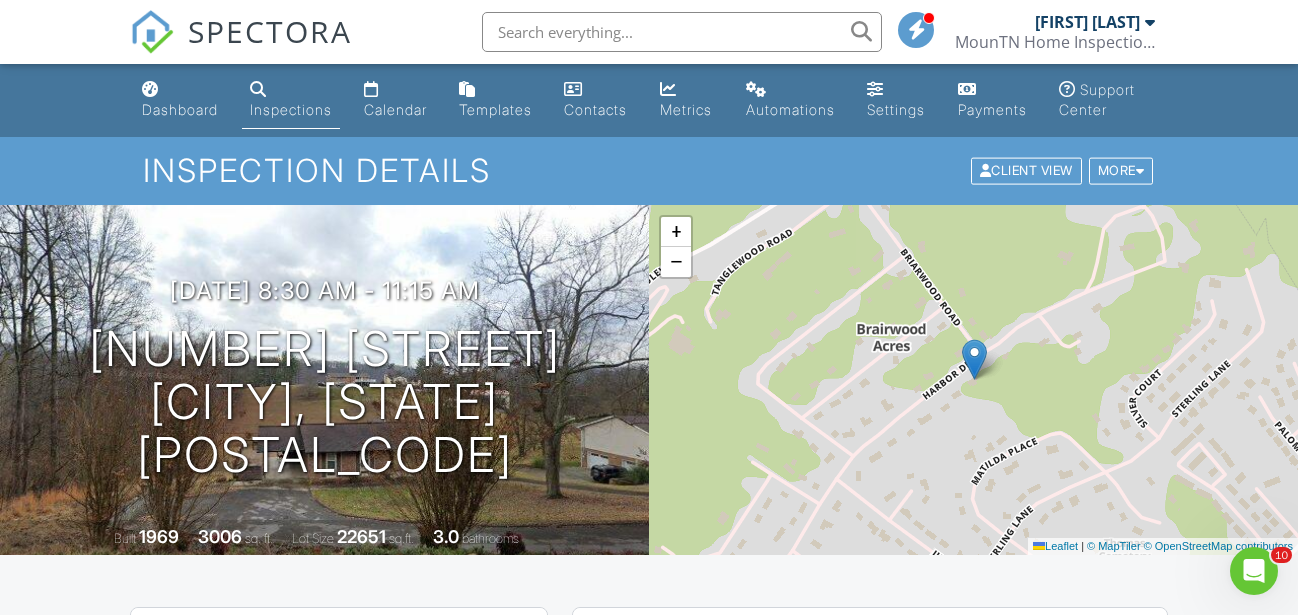 scroll, scrollTop: 0, scrollLeft: 0, axis: both 